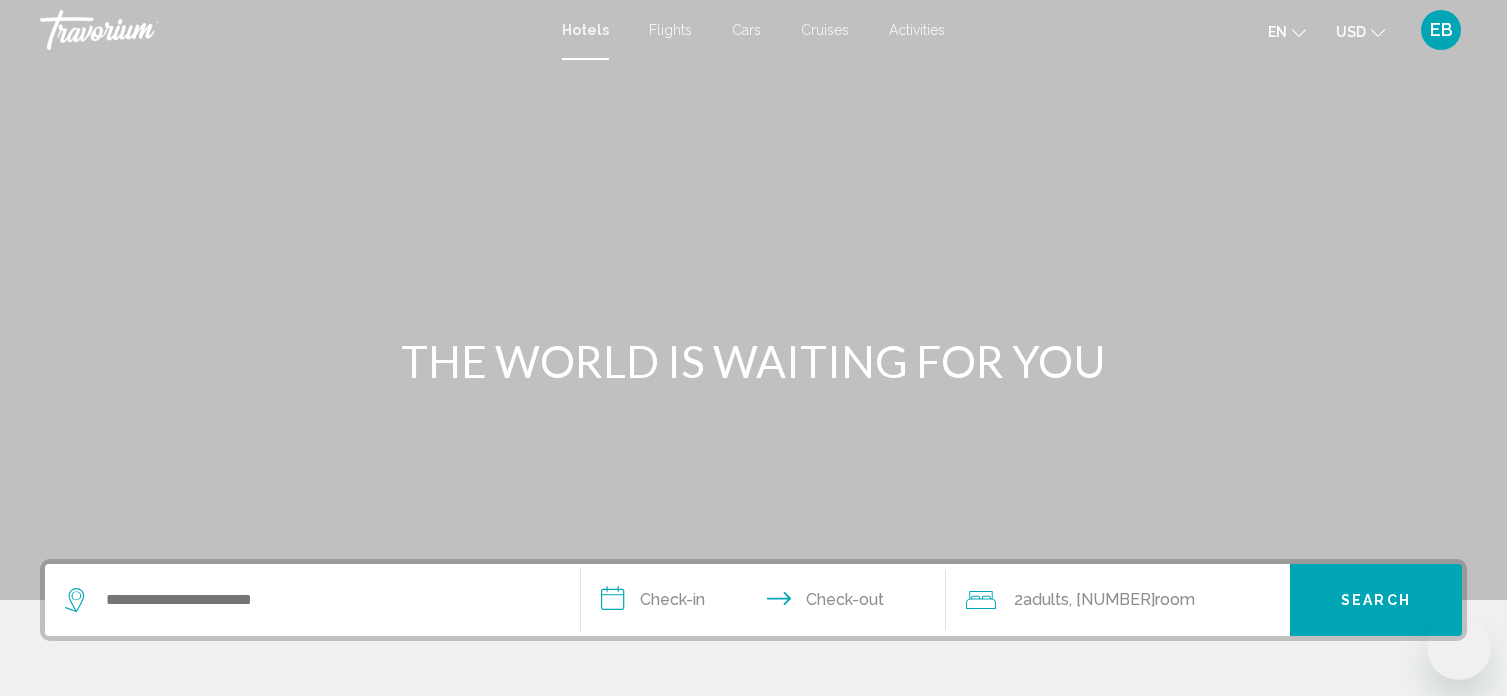 scroll, scrollTop: 0, scrollLeft: 0, axis: both 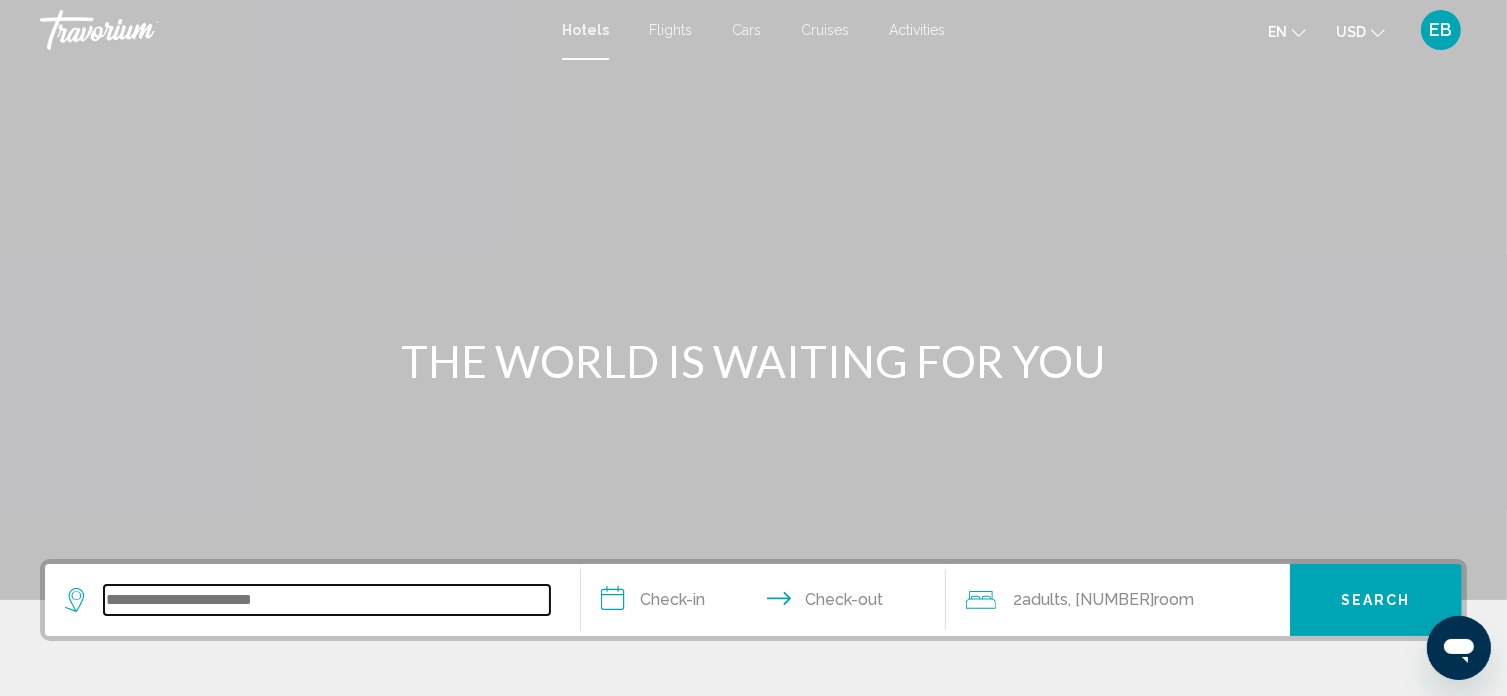 click at bounding box center [327, 600] 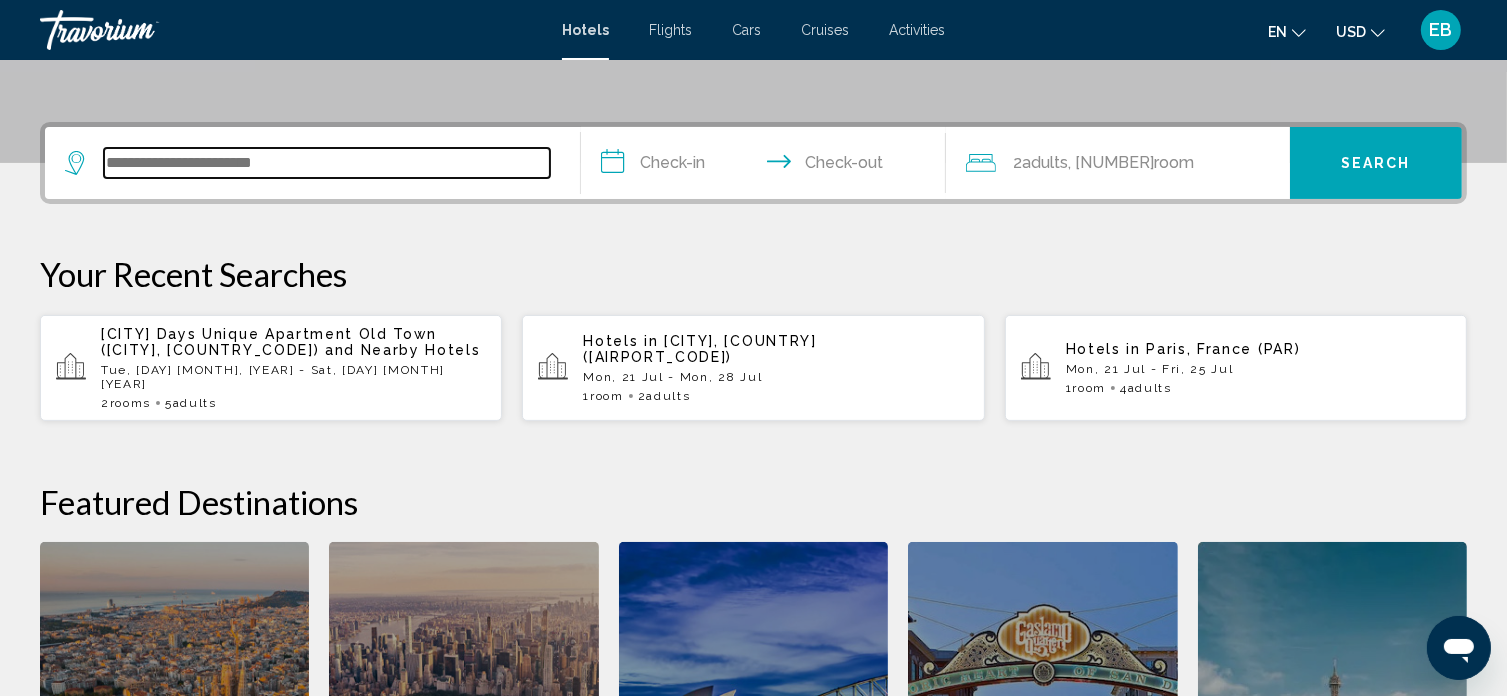 scroll, scrollTop: 493, scrollLeft: 0, axis: vertical 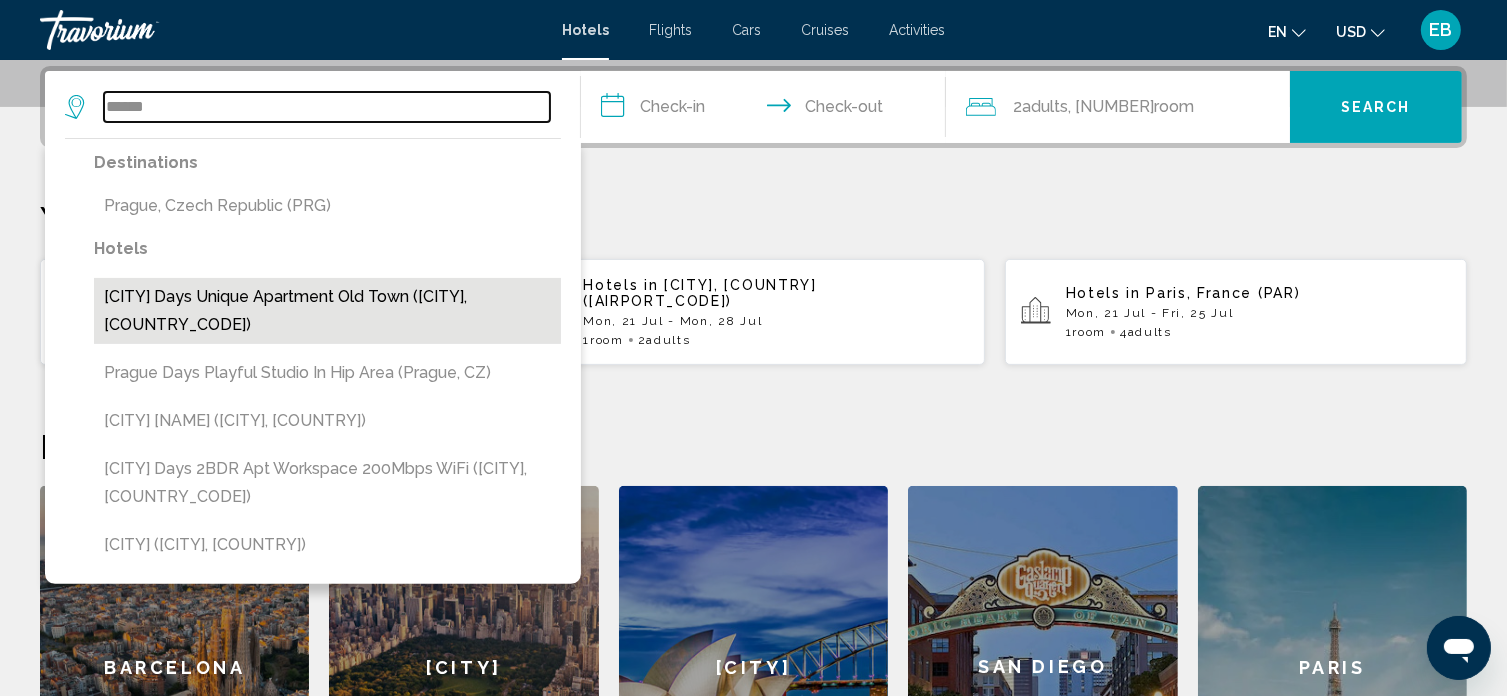 type on "******" 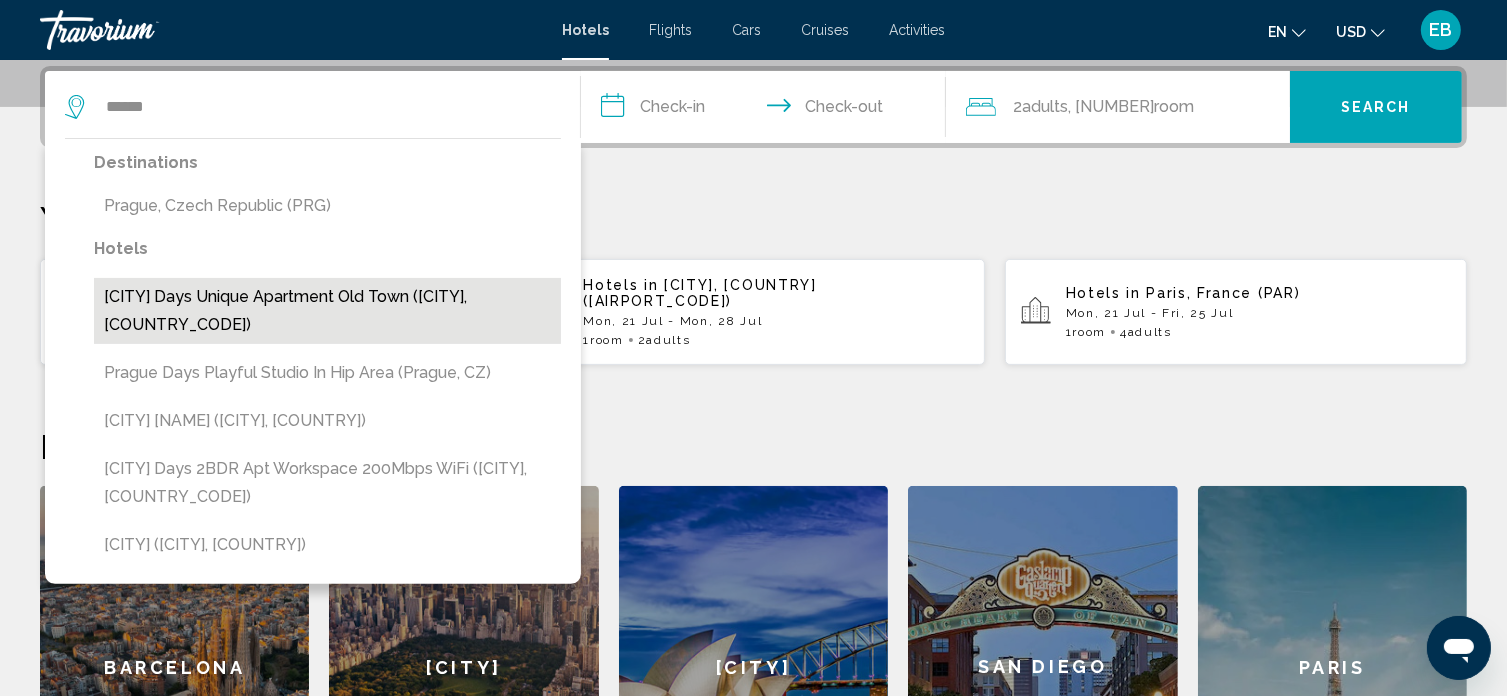 click on "[CITY] Days Unique Apartment Old Town ([CITY], [COUNTRY_CODE])" at bounding box center (327, 206) 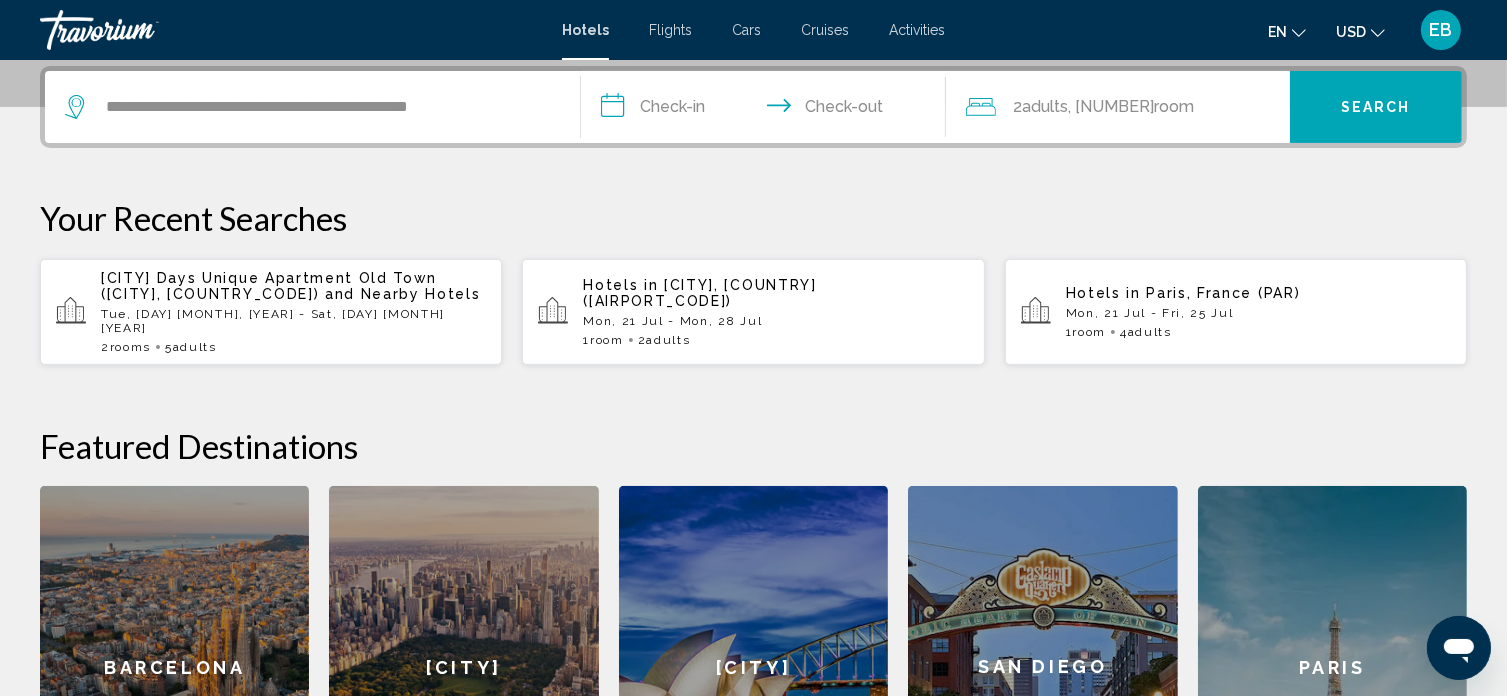 click on "**********" at bounding box center [767, 110] 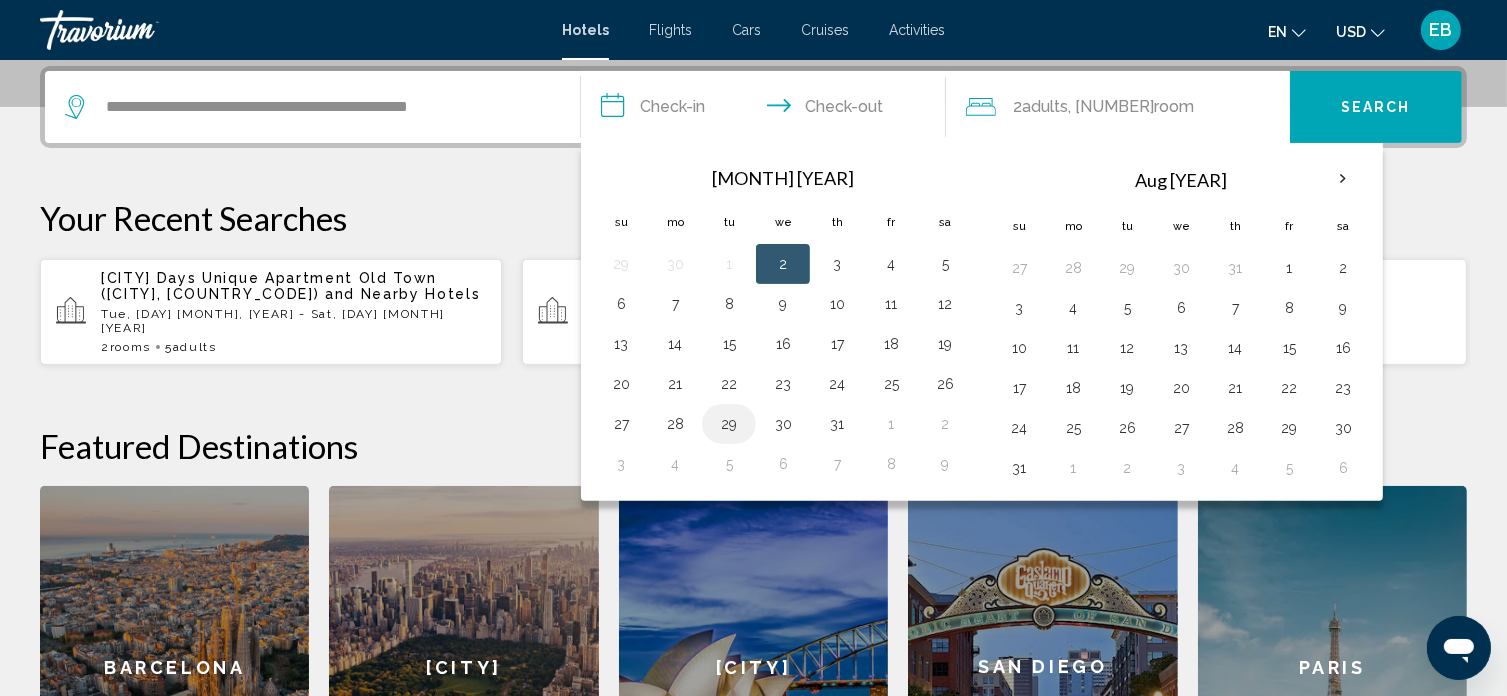 click on "29" at bounding box center [729, 424] 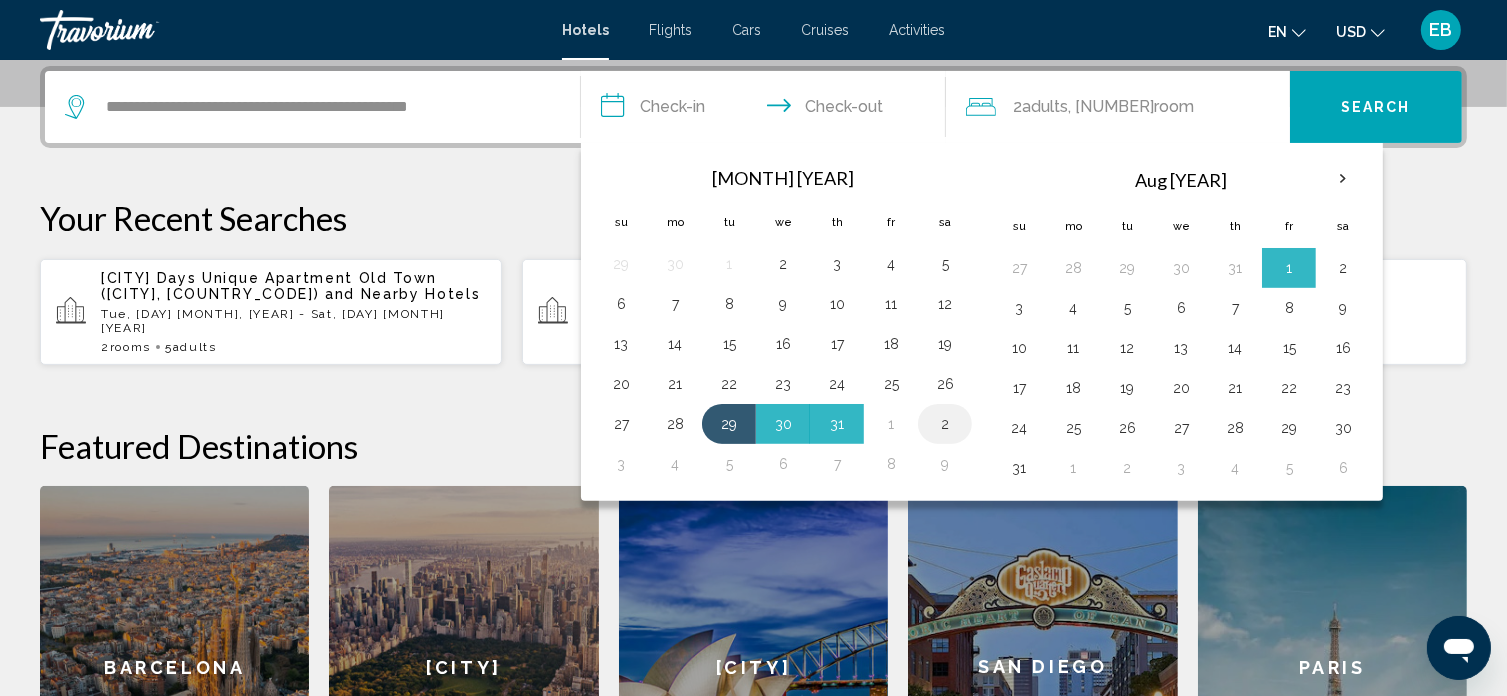 click on "2" at bounding box center [945, 424] 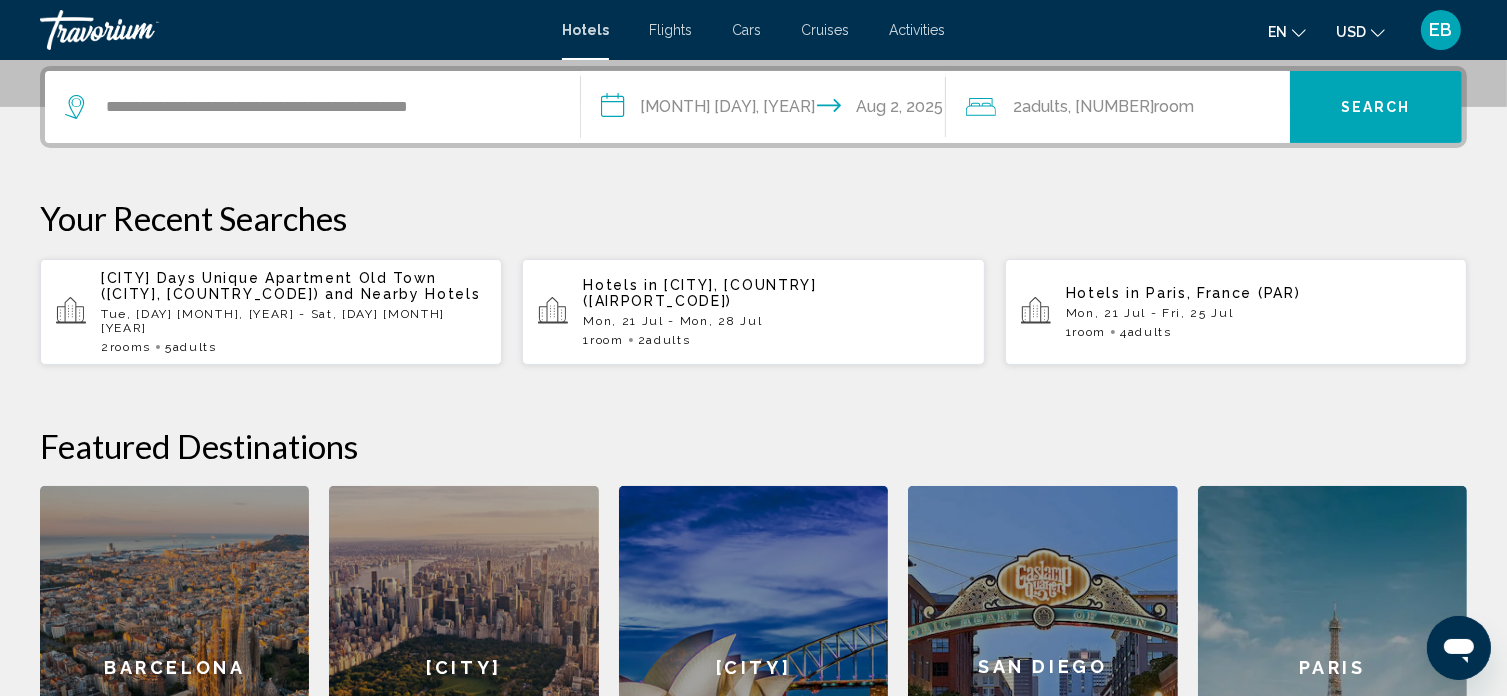 click on "Adults" at bounding box center [1046, 106] 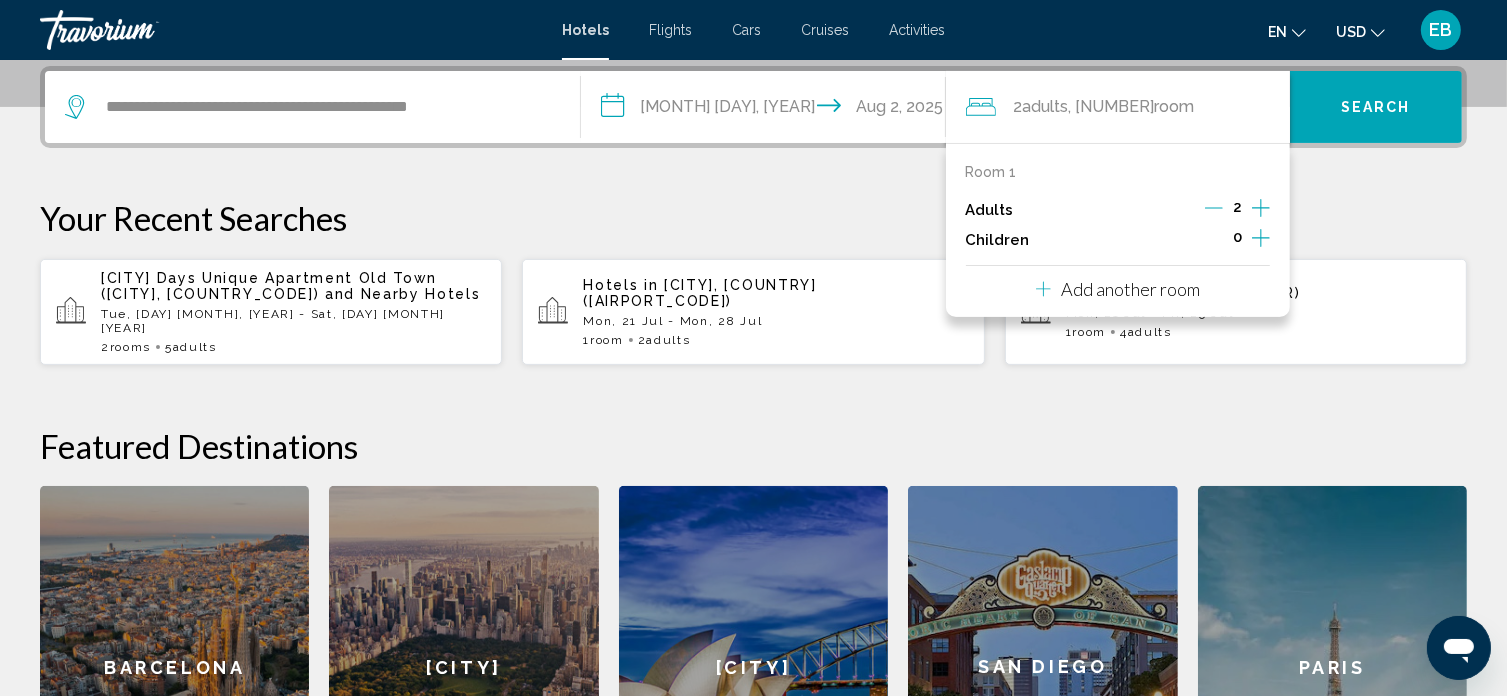 click on "Add another room" at bounding box center (1130, 289) 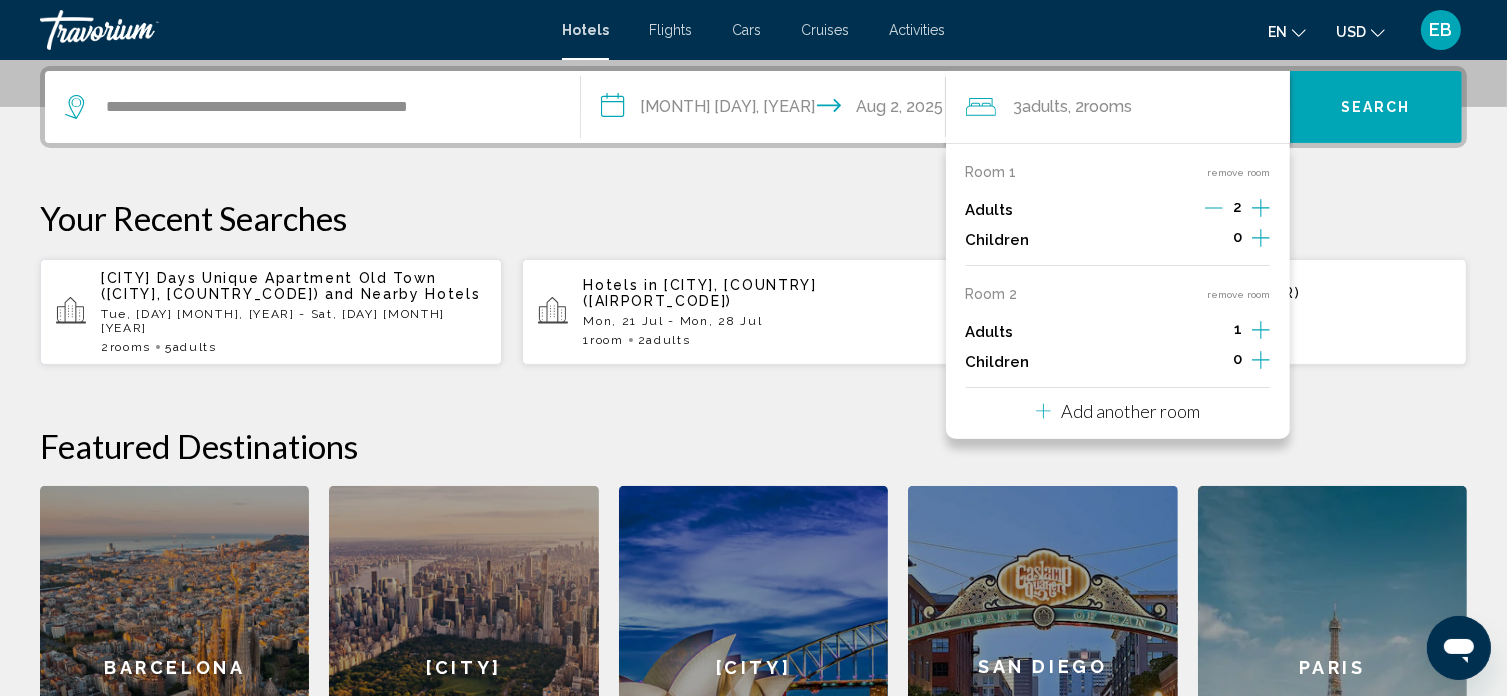 click at bounding box center [1261, 208] 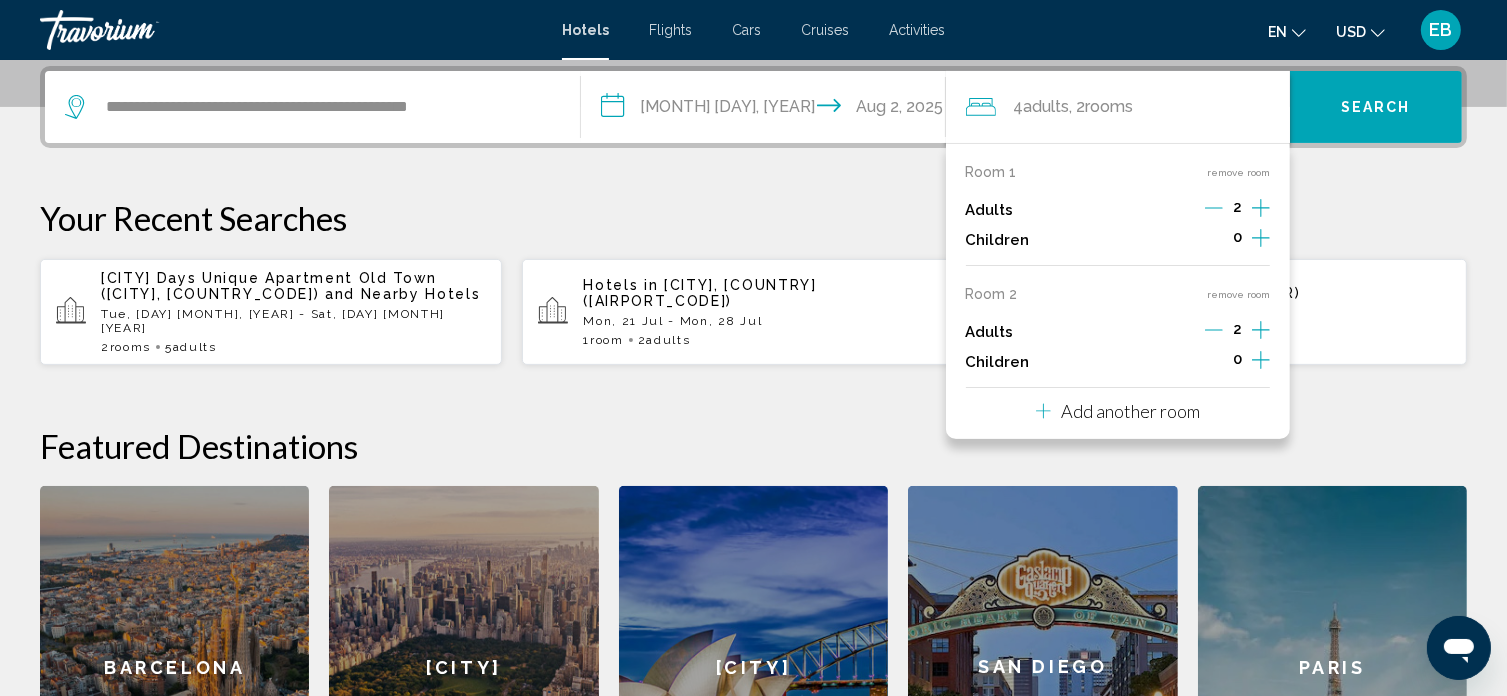 click at bounding box center (1261, 208) 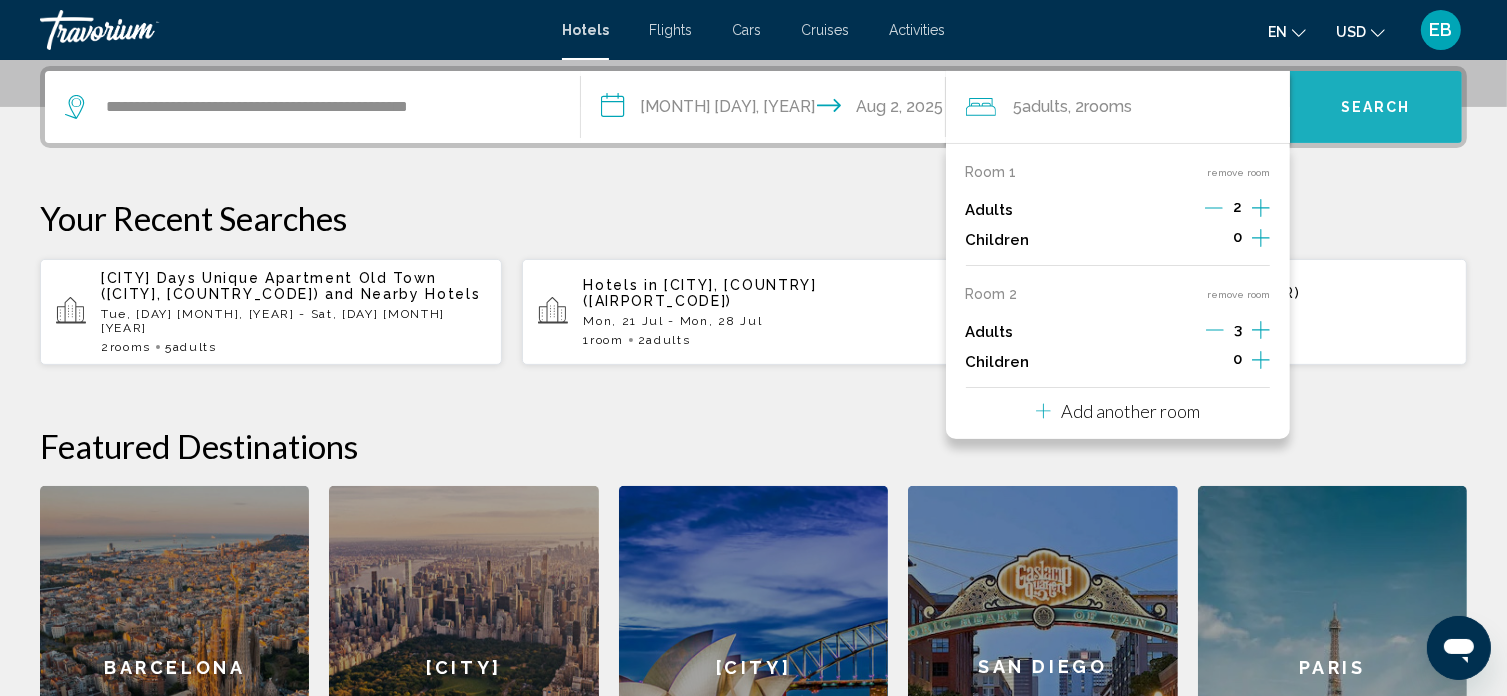 click on "Search" at bounding box center (1376, 107) 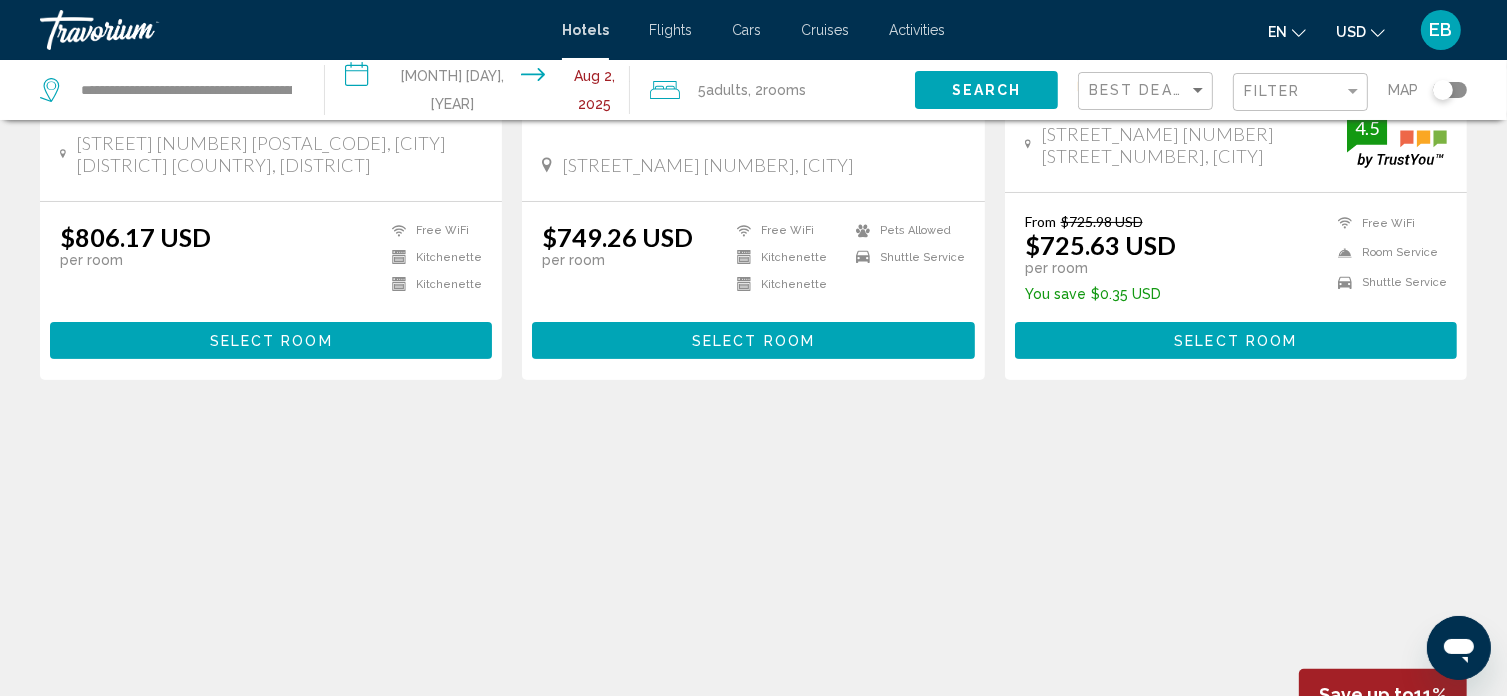 scroll, scrollTop: 0, scrollLeft: 0, axis: both 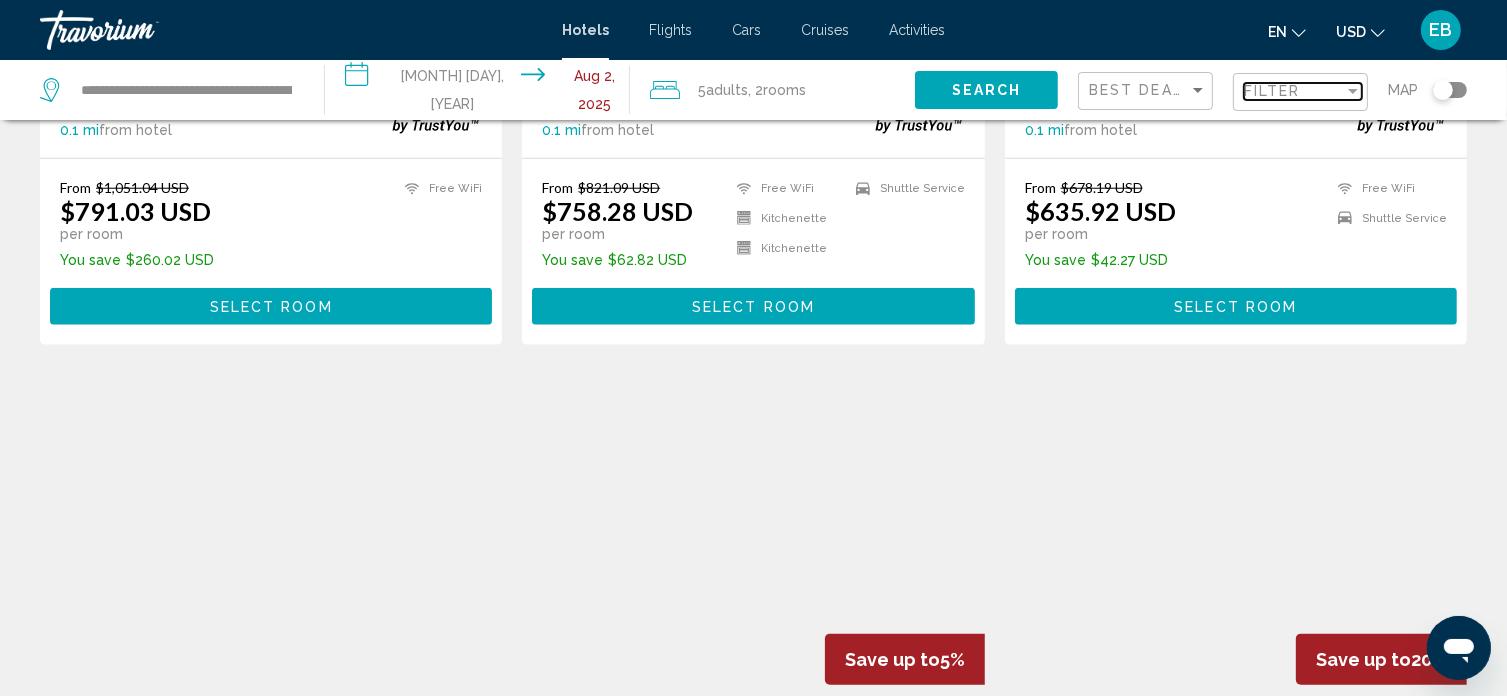 click at bounding box center (1353, 91) 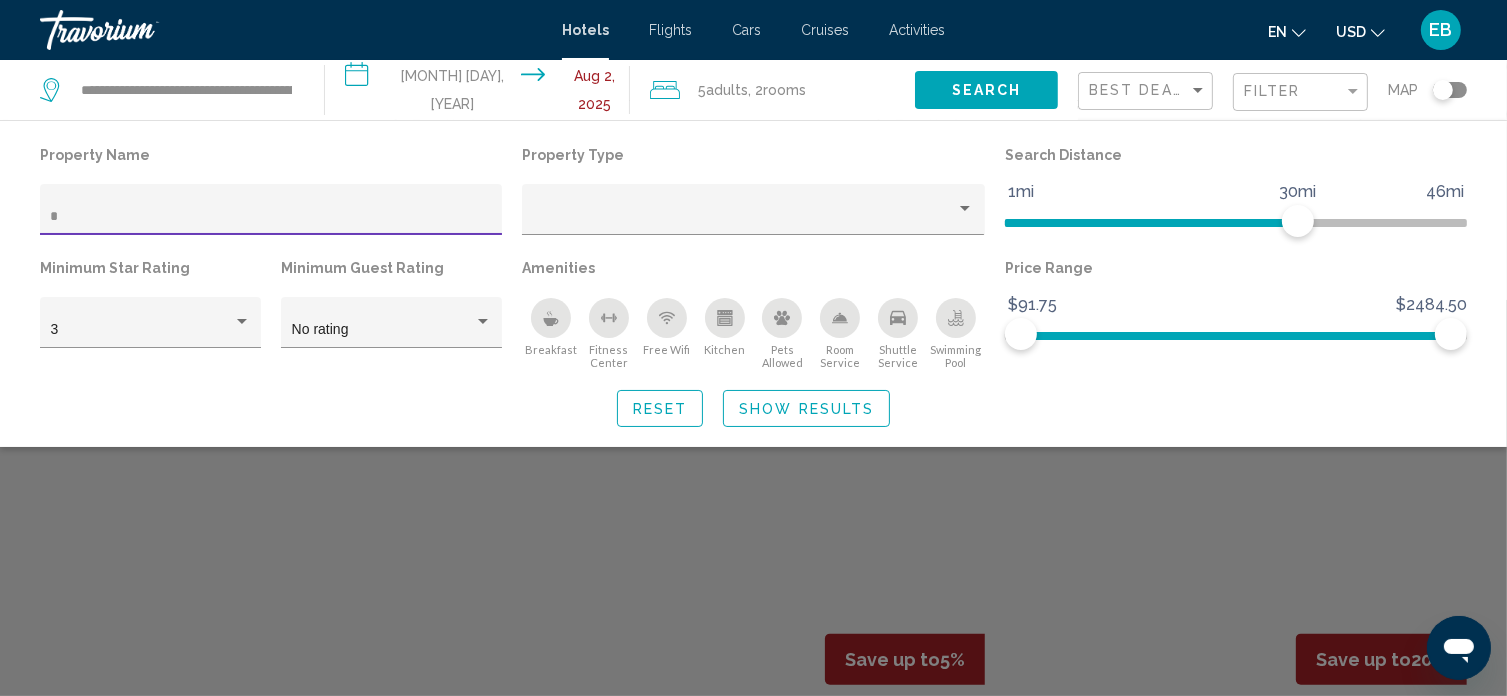 scroll, scrollTop: 1250, scrollLeft: 0, axis: vertical 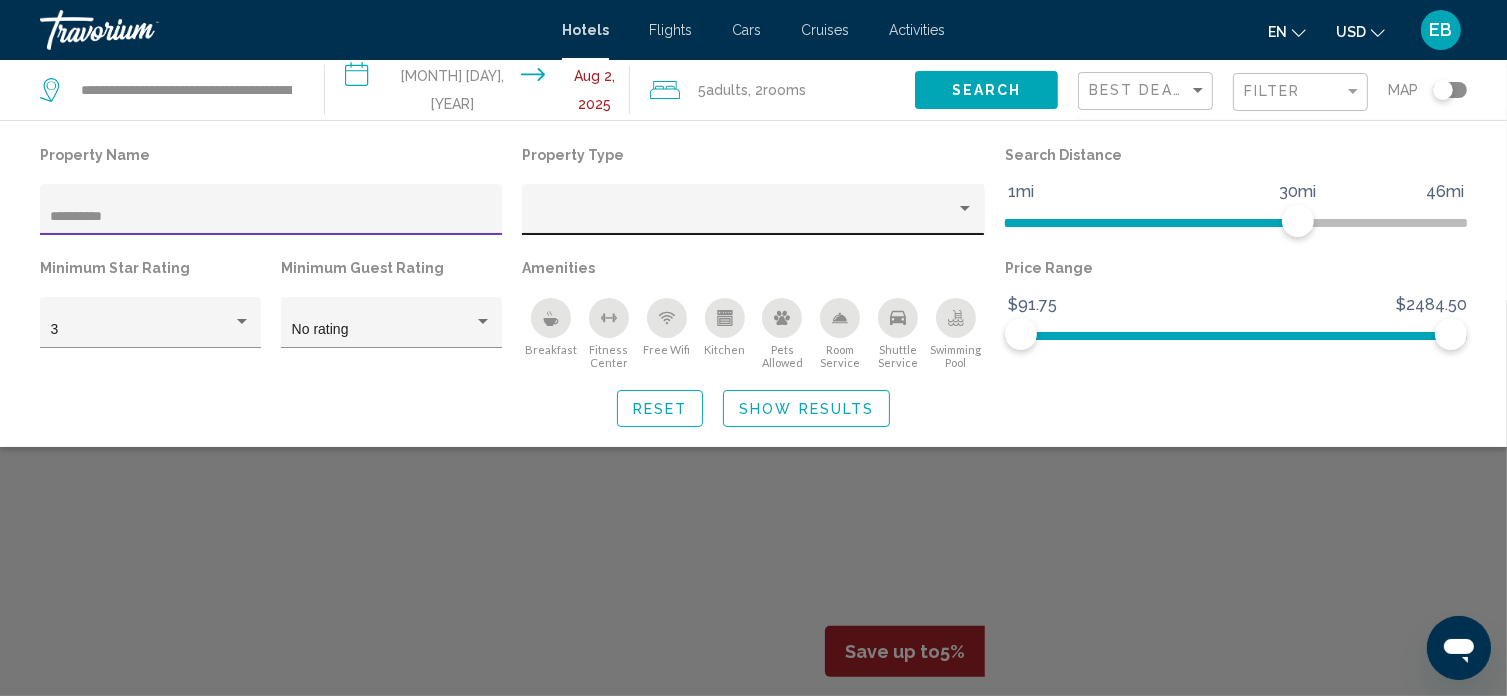 type on "**********" 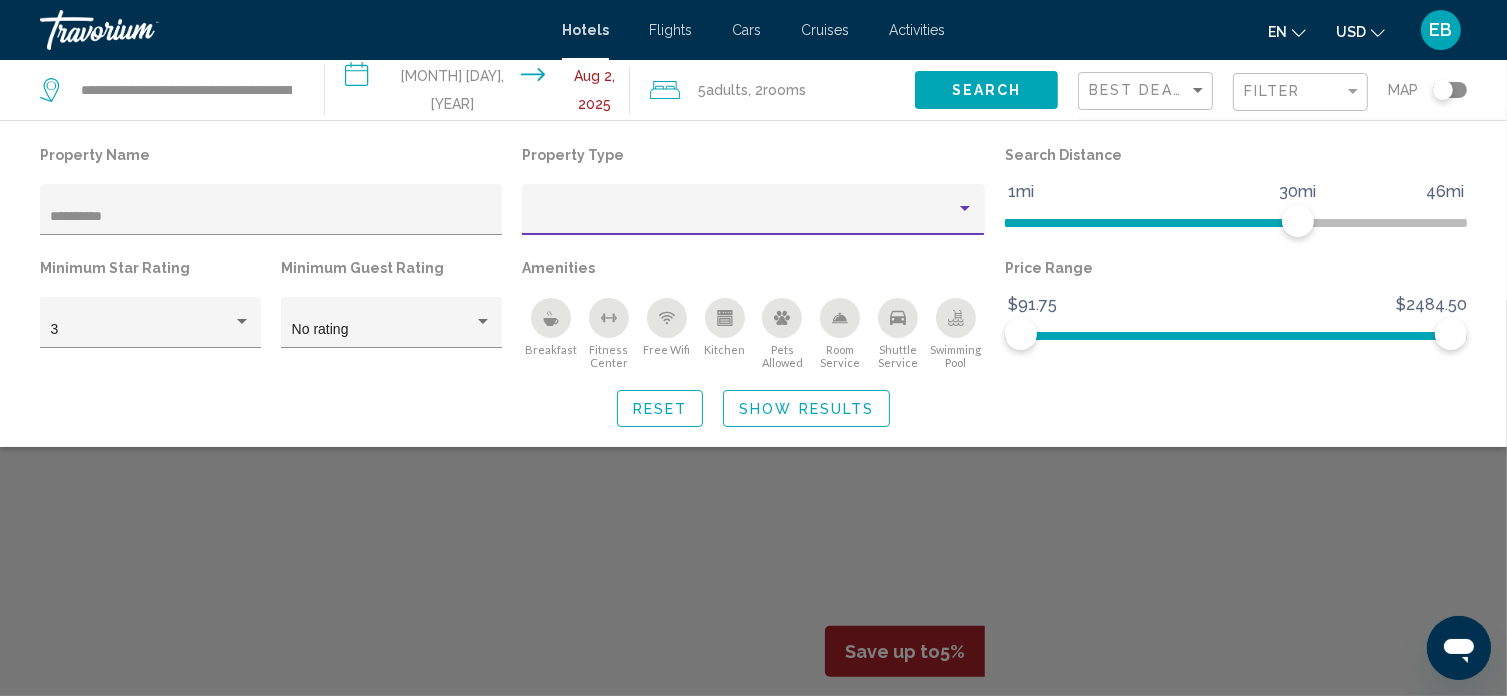 click at bounding box center [965, 208] 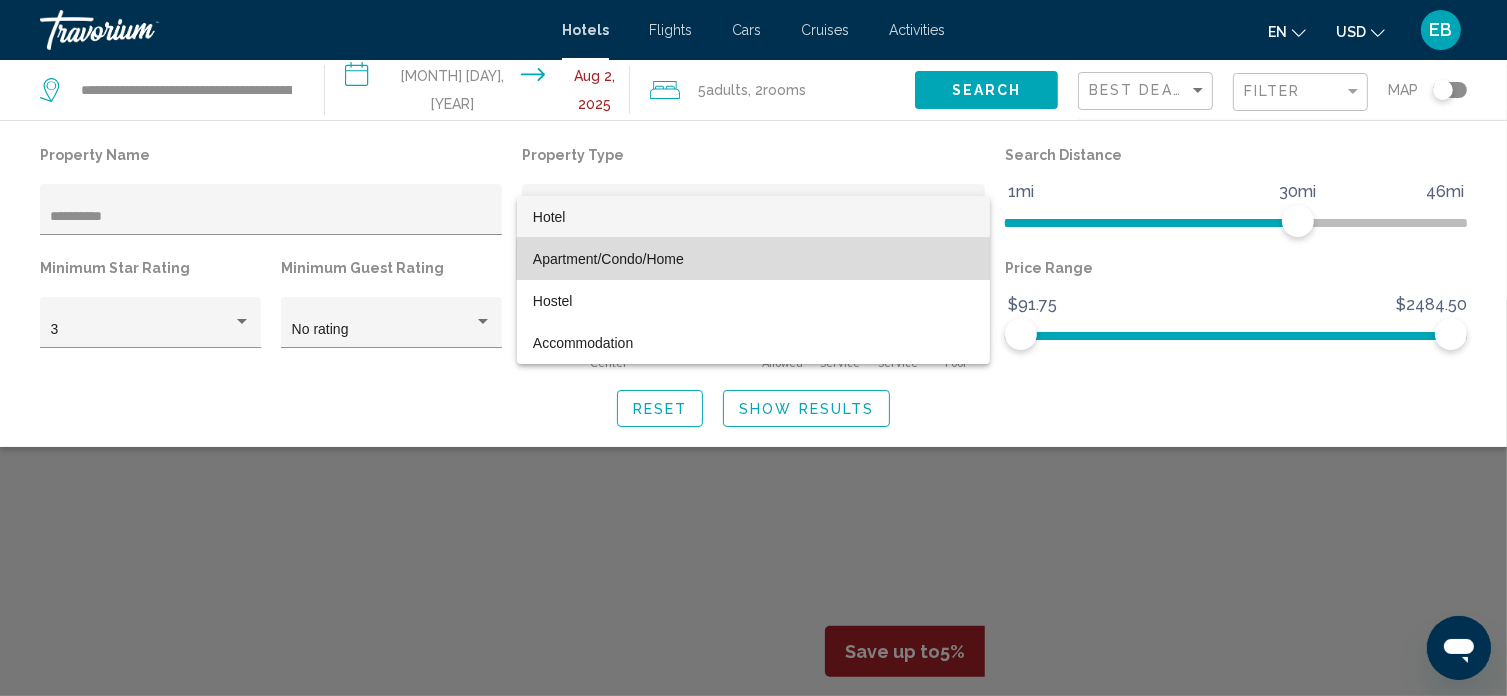 click on "Apartment/Condo/Home" at bounding box center (753, 259) 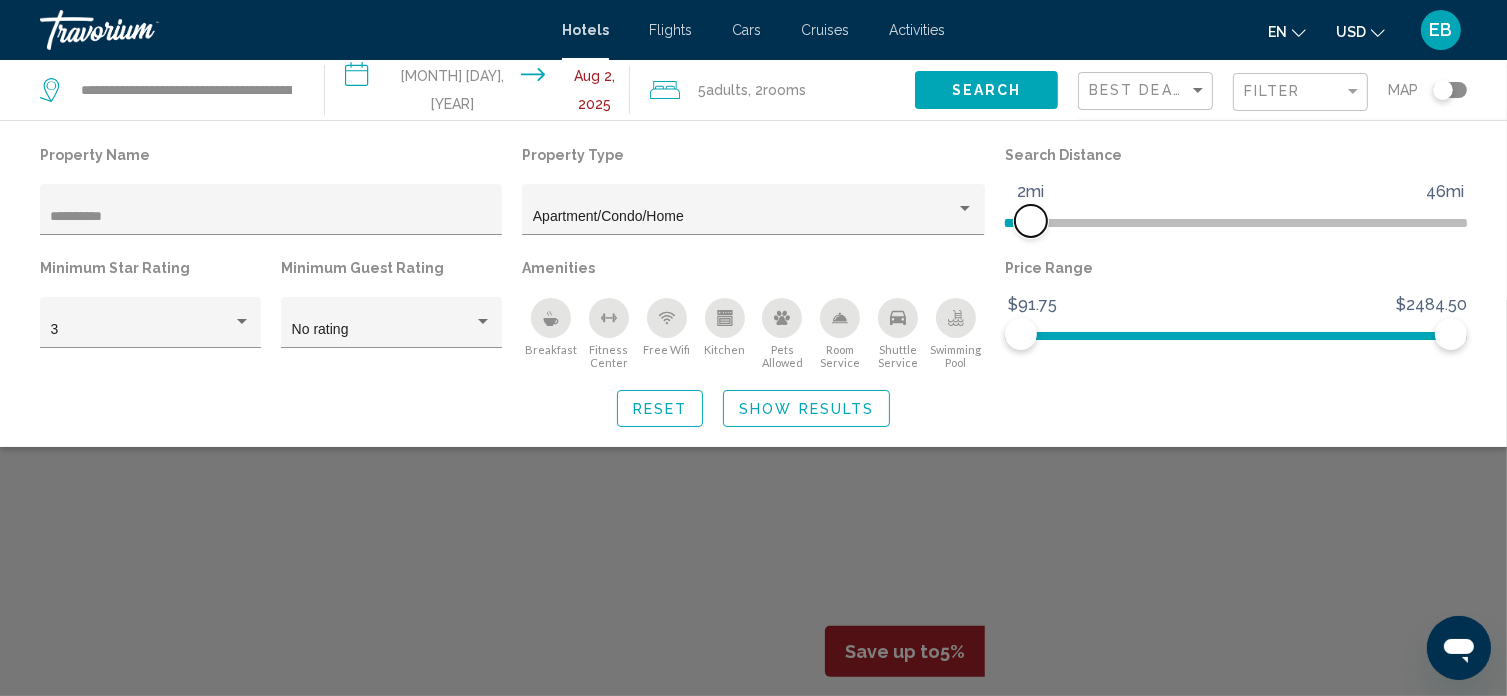 drag, startPoint x: 1292, startPoint y: 221, endPoint x: 1035, endPoint y: 260, distance: 259.9423 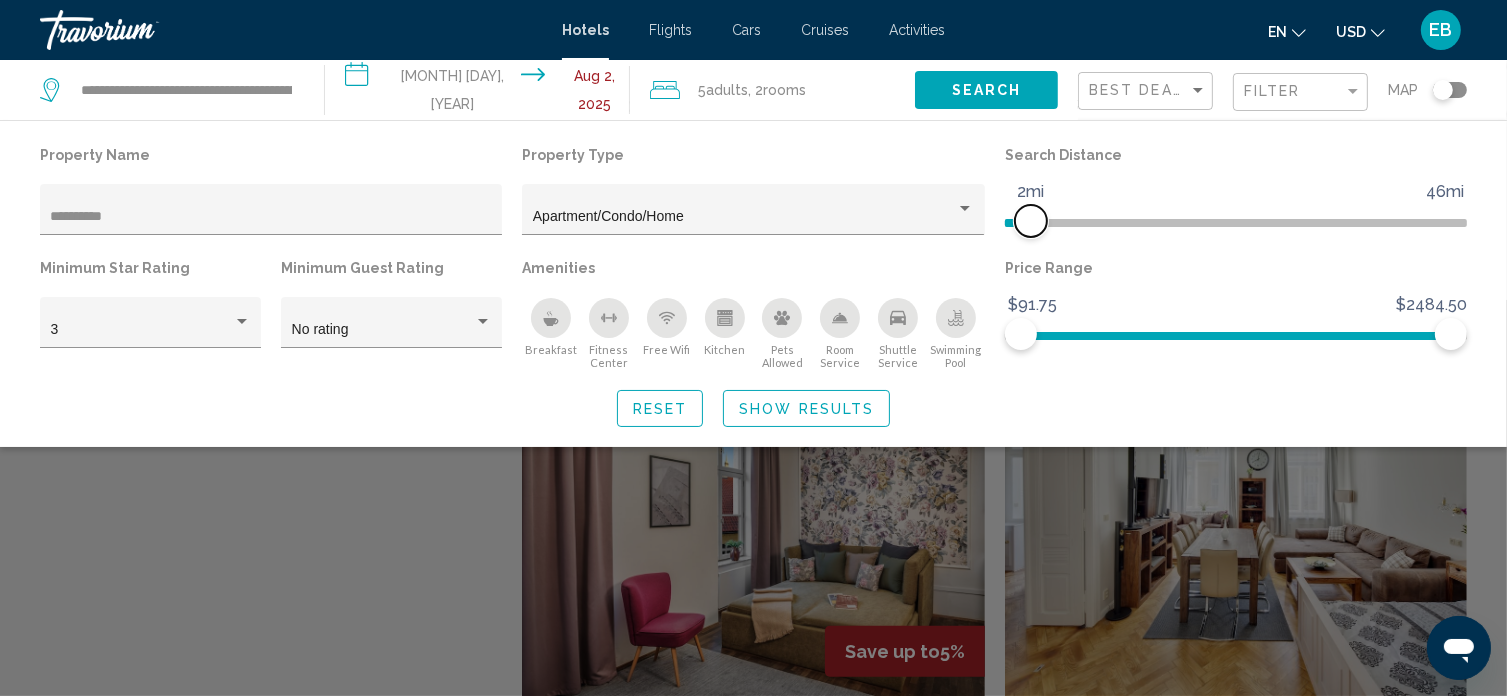 click on "**********" at bounding box center (753, 255) 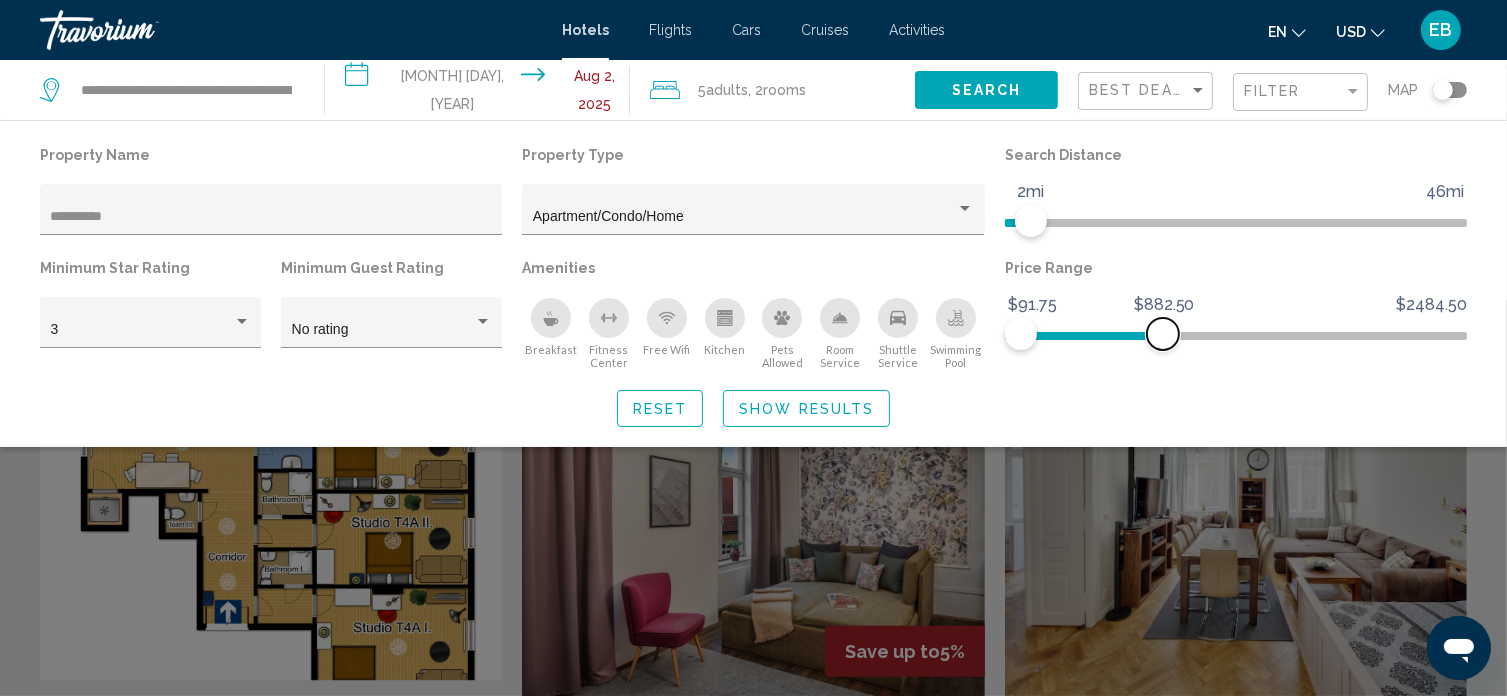 drag, startPoint x: 1457, startPoint y: 329, endPoint x: 1163, endPoint y: 372, distance: 297.12793 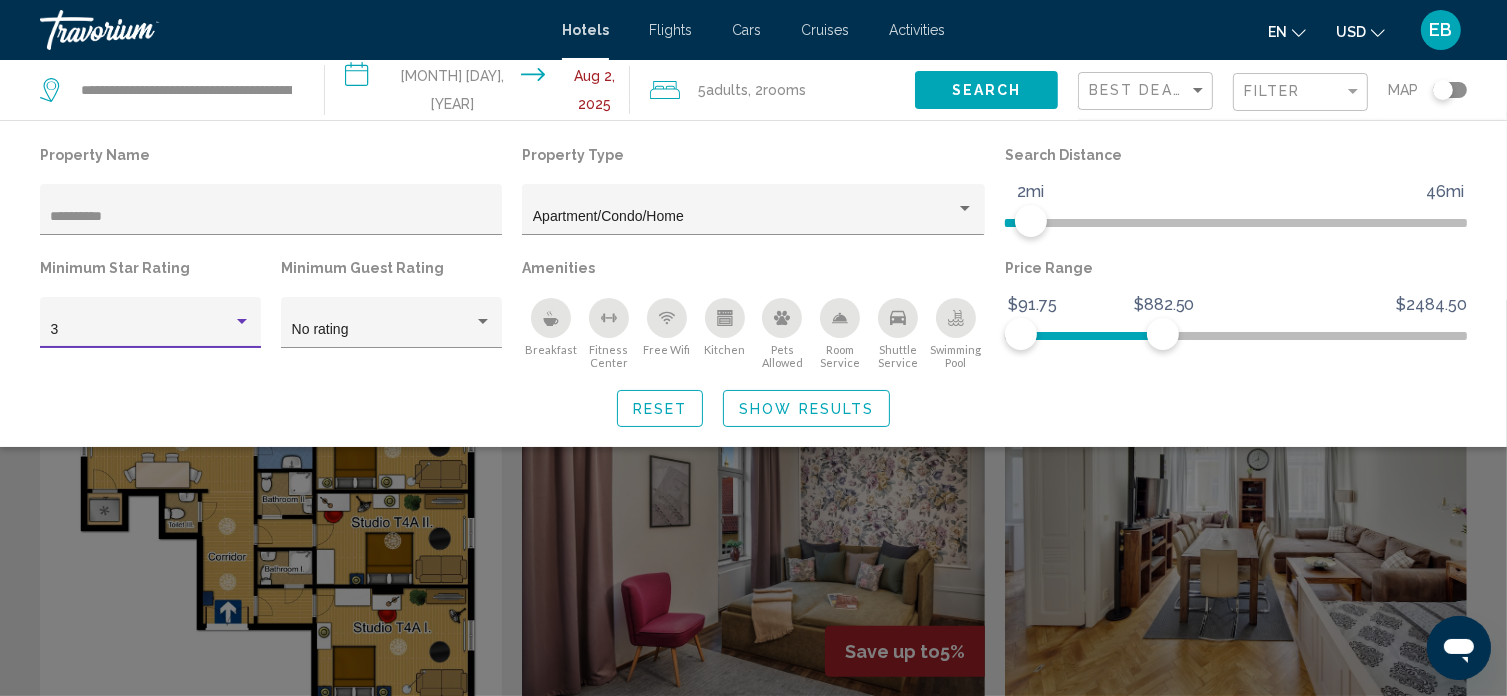 click at bounding box center (242, 322) 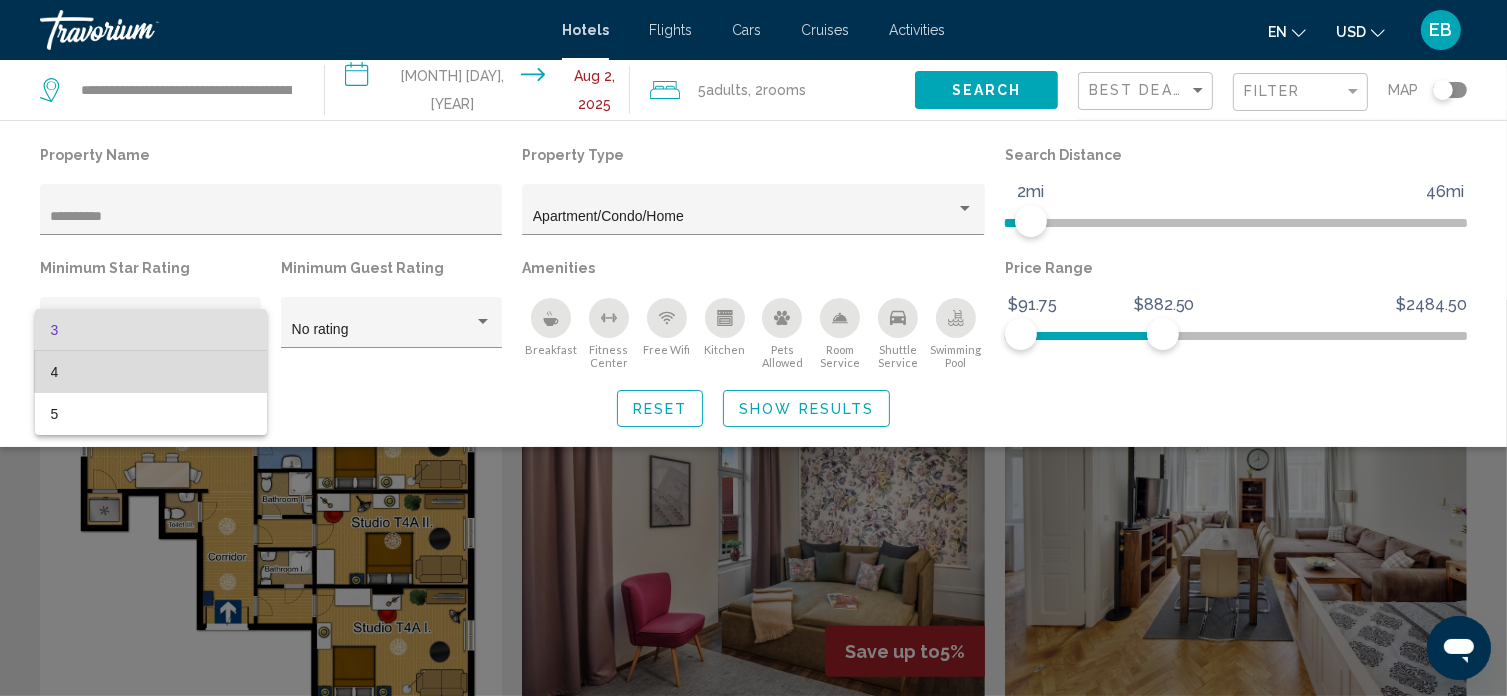 click on "4" at bounding box center (151, 372) 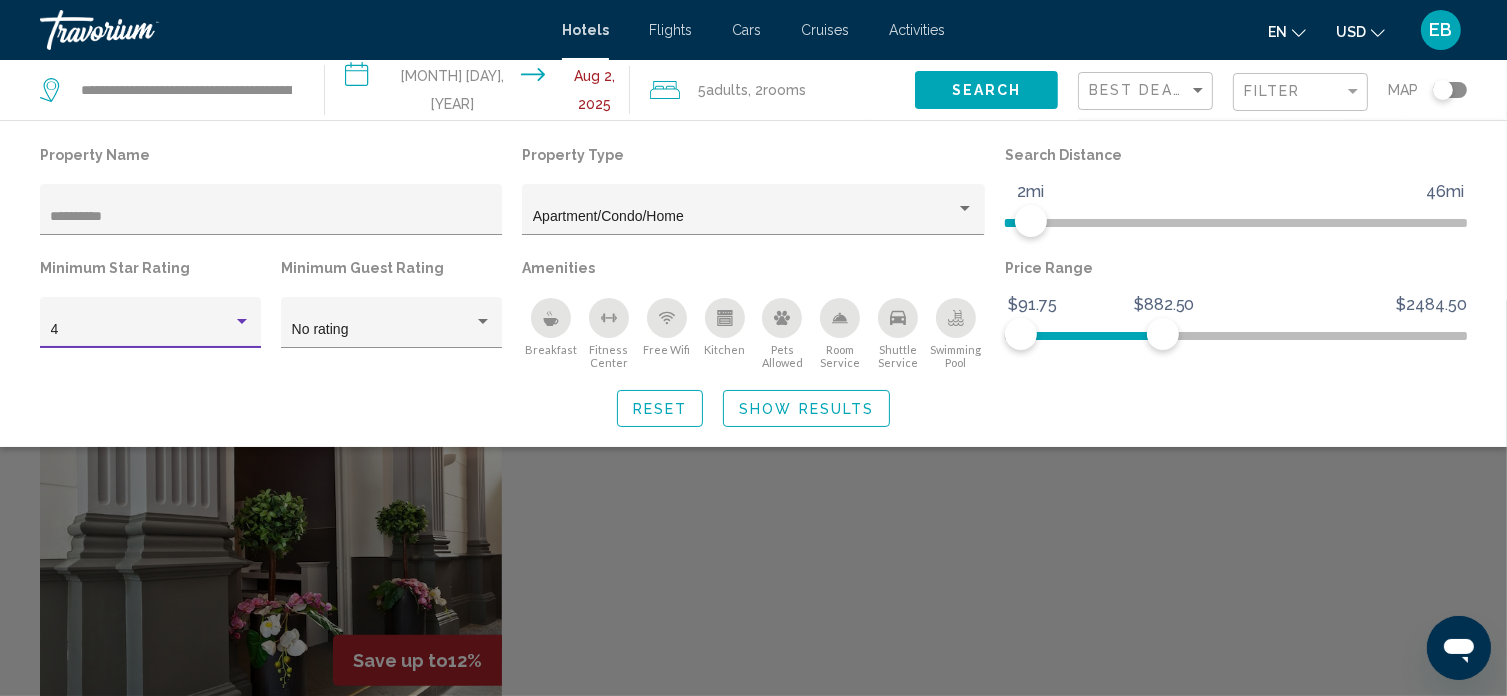 scroll, scrollTop: 528, scrollLeft: 0, axis: vertical 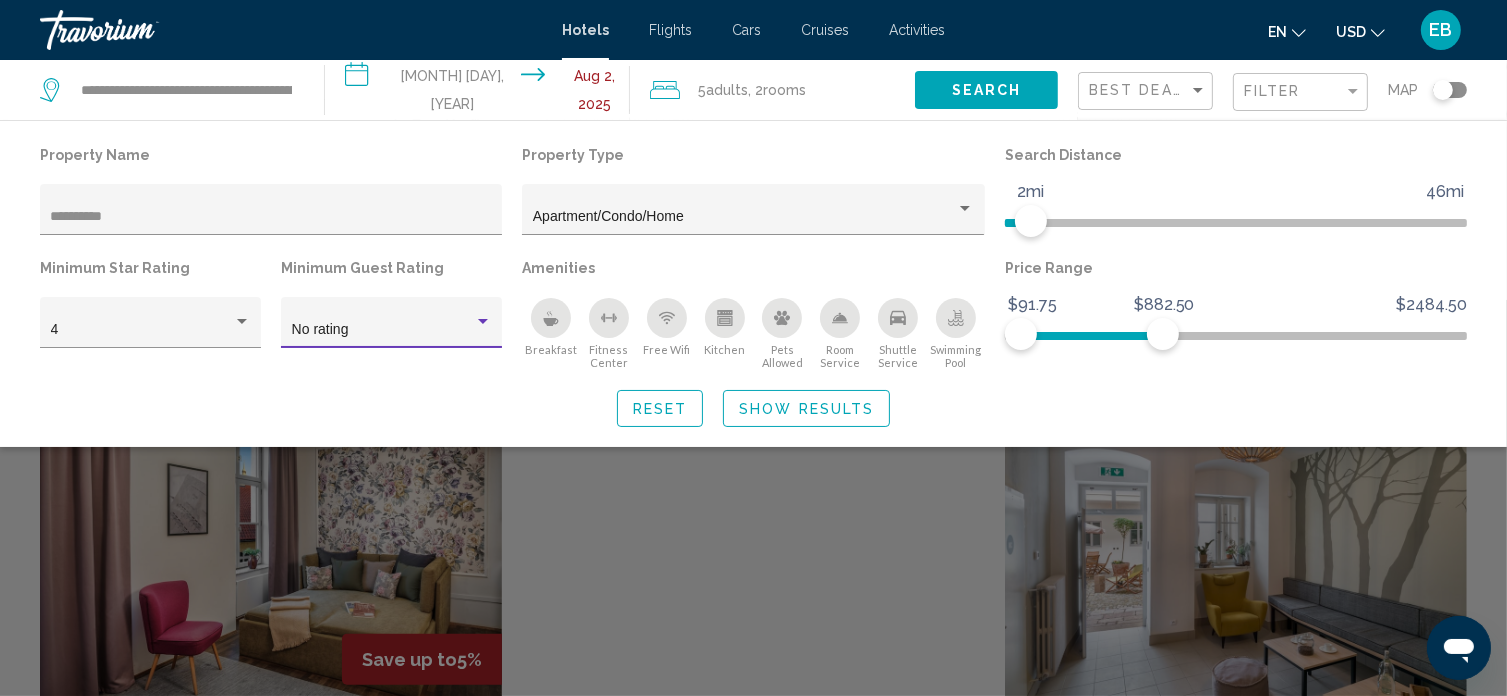 click at bounding box center [483, 322] 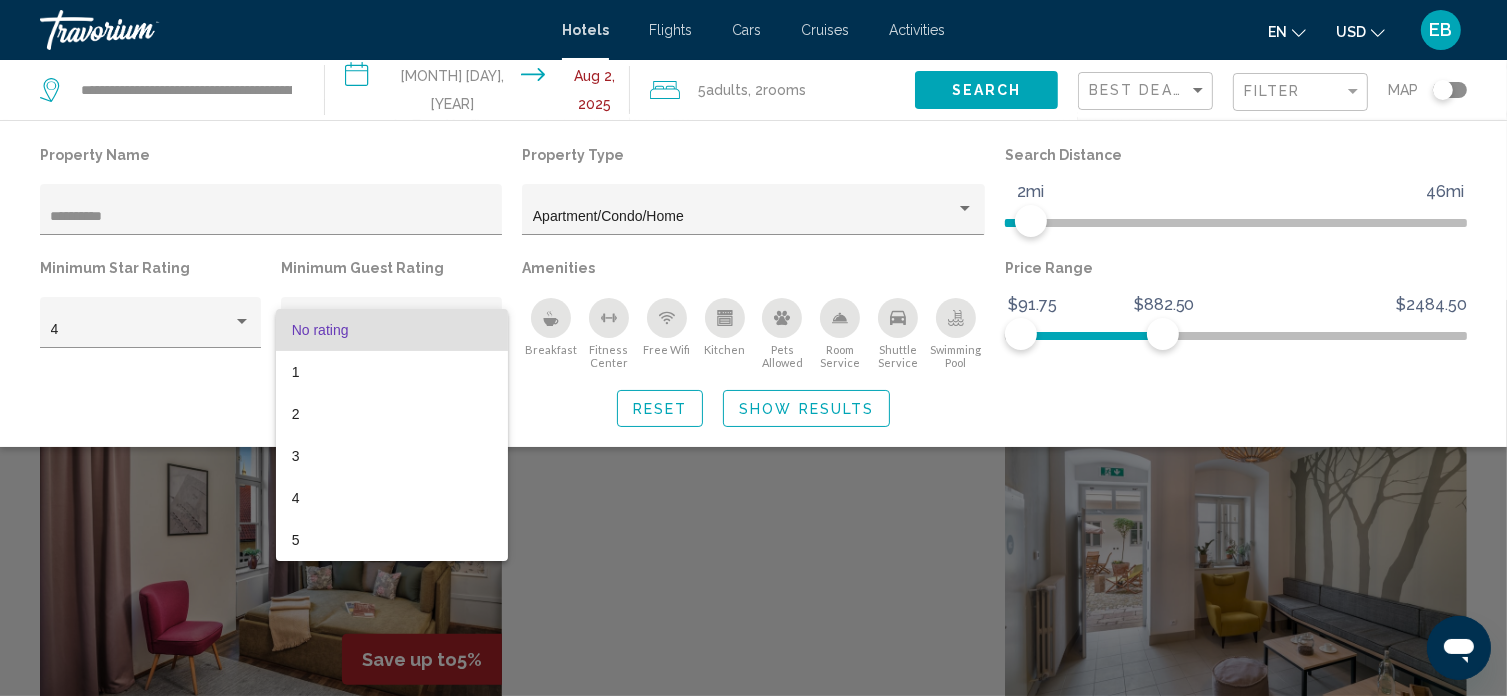 click at bounding box center [753, 348] 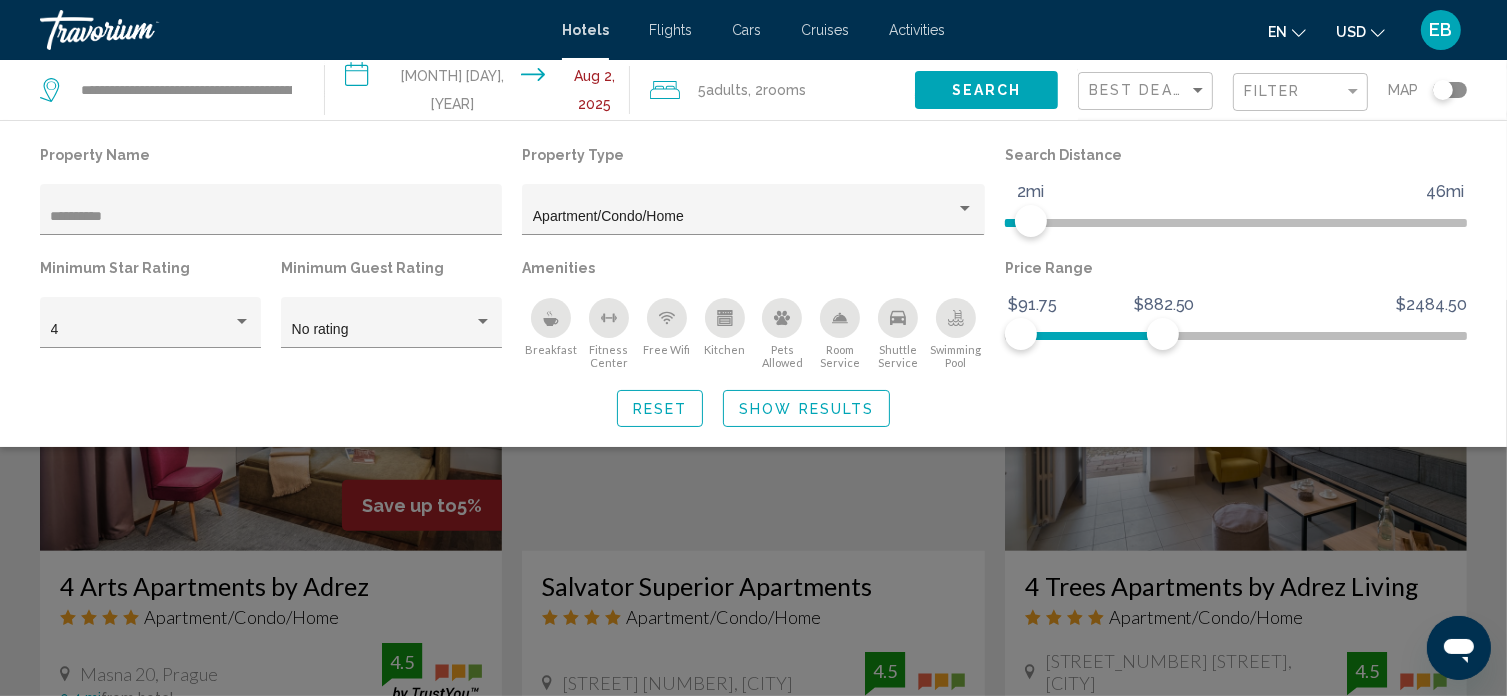 scroll, scrollTop: 685, scrollLeft: 0, axis: vertical 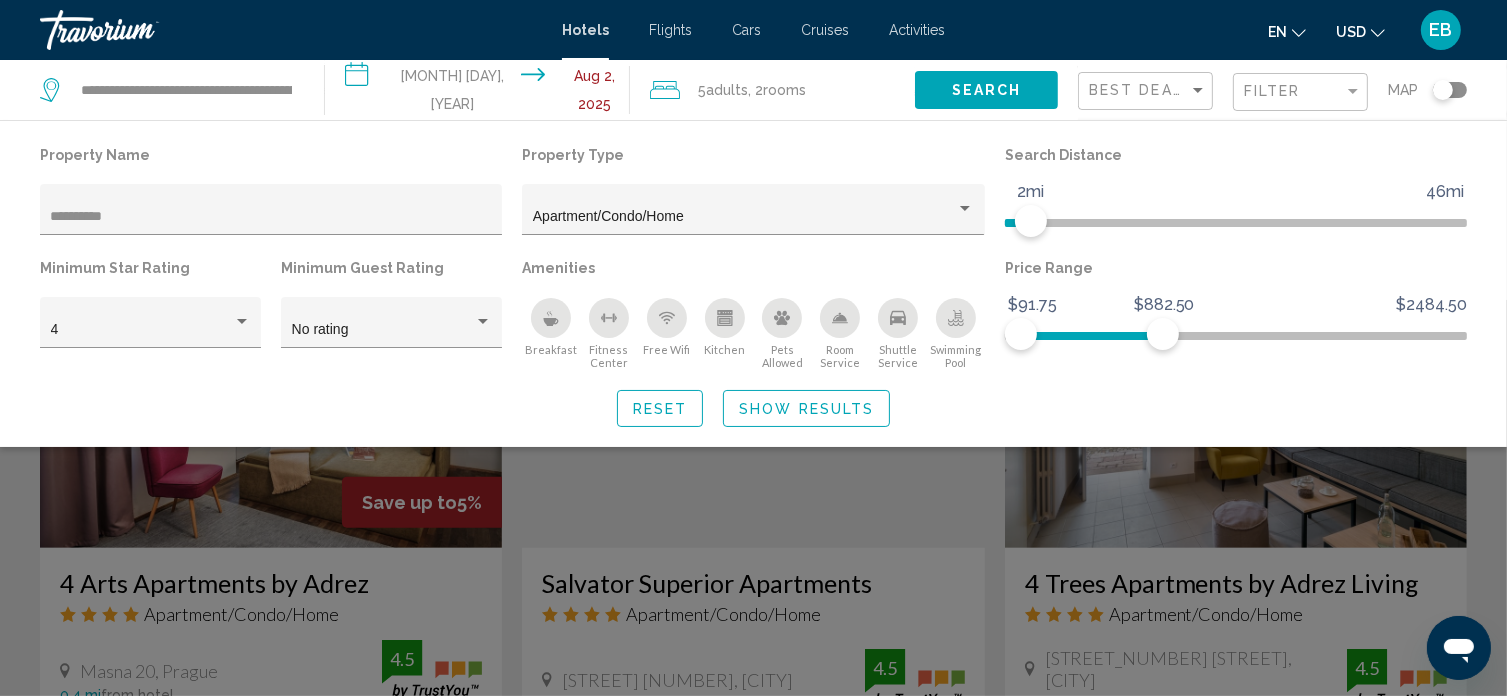 click on "Search" at bounding box center [986, 89] 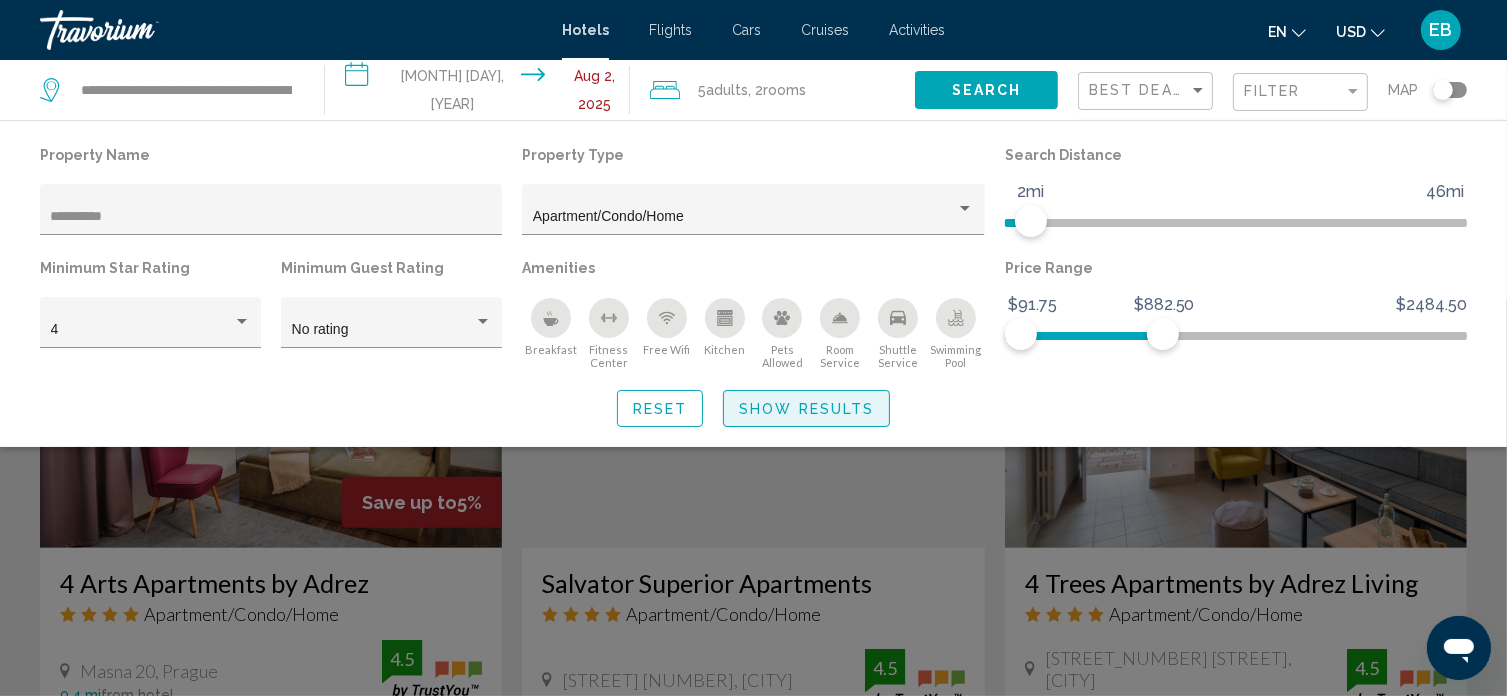 click on "Show Results" at bounding box center (806, 409) 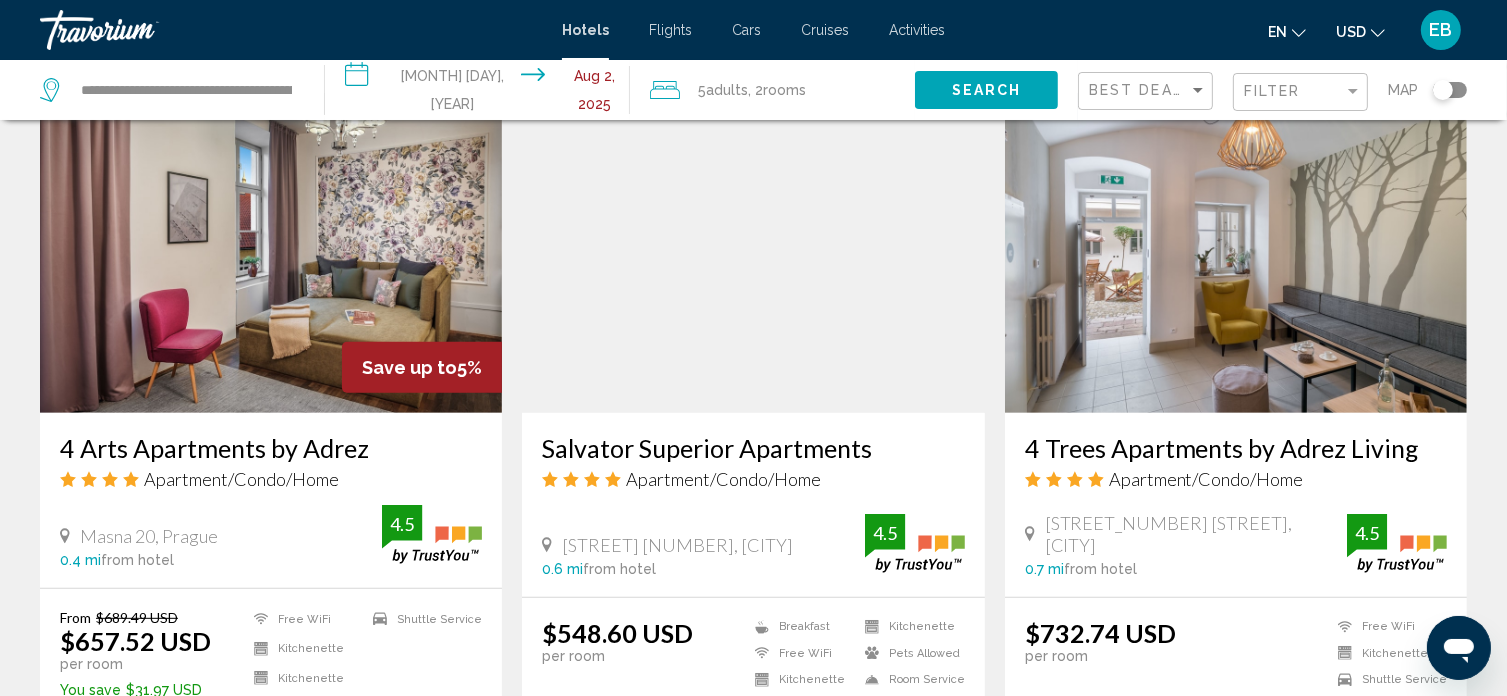 scroll, scrollTop: 807, scrollLeft: 0, axis: vertical 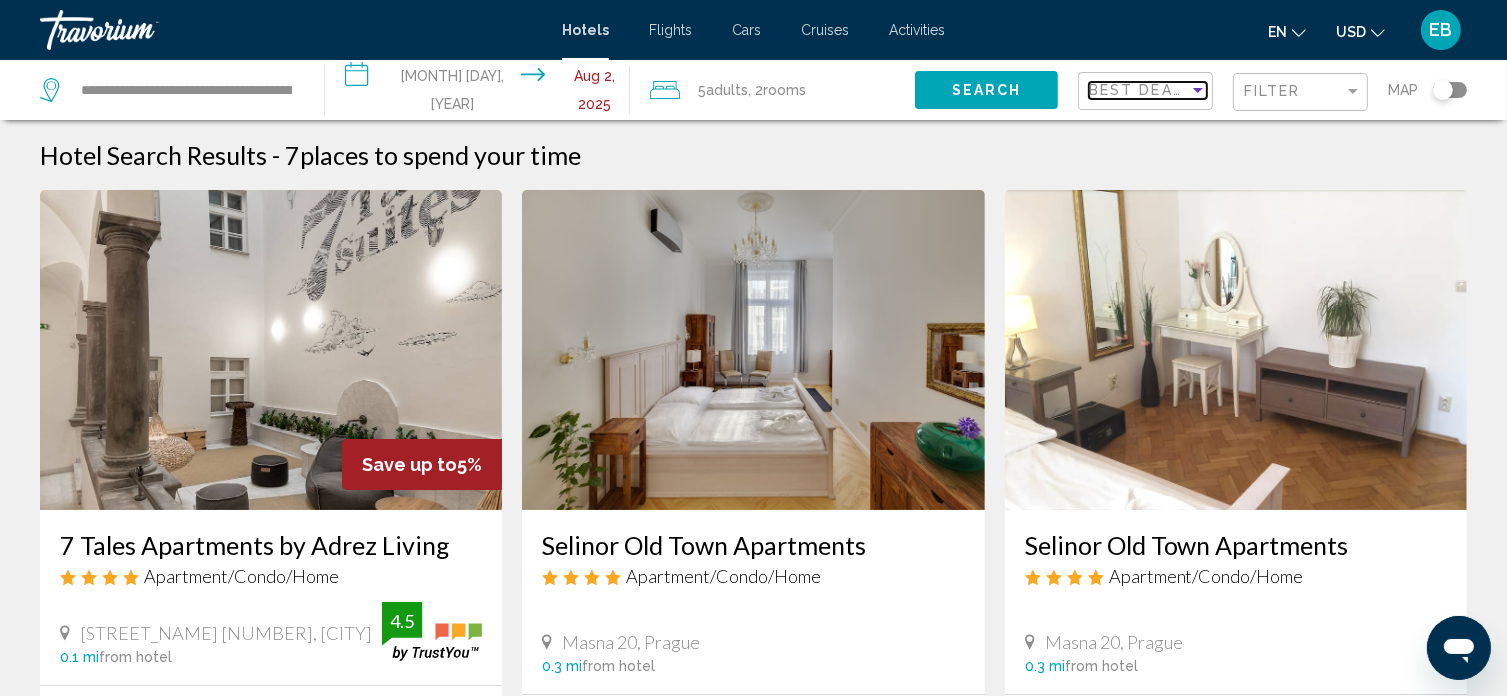 click at bounding box center [1198, 90] 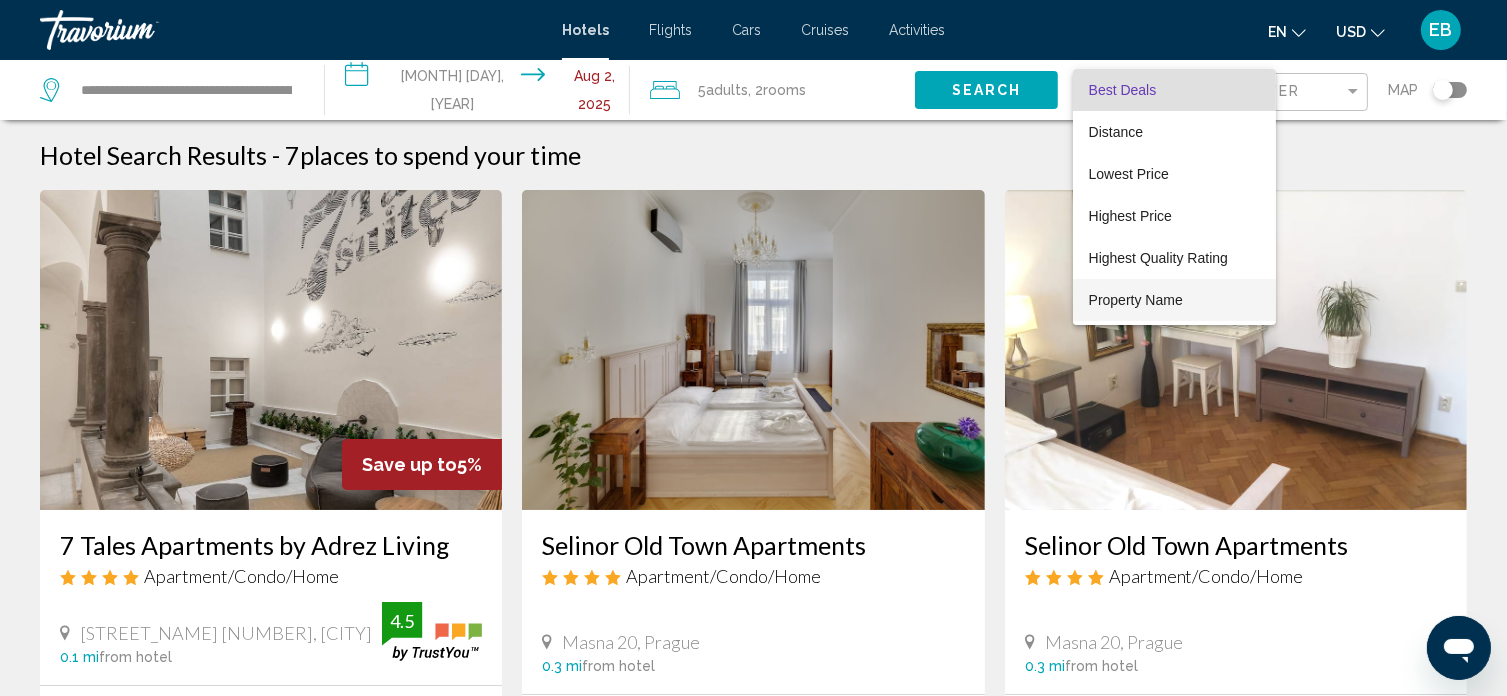 click on "Property Name" at bounding box center (1136, 300) 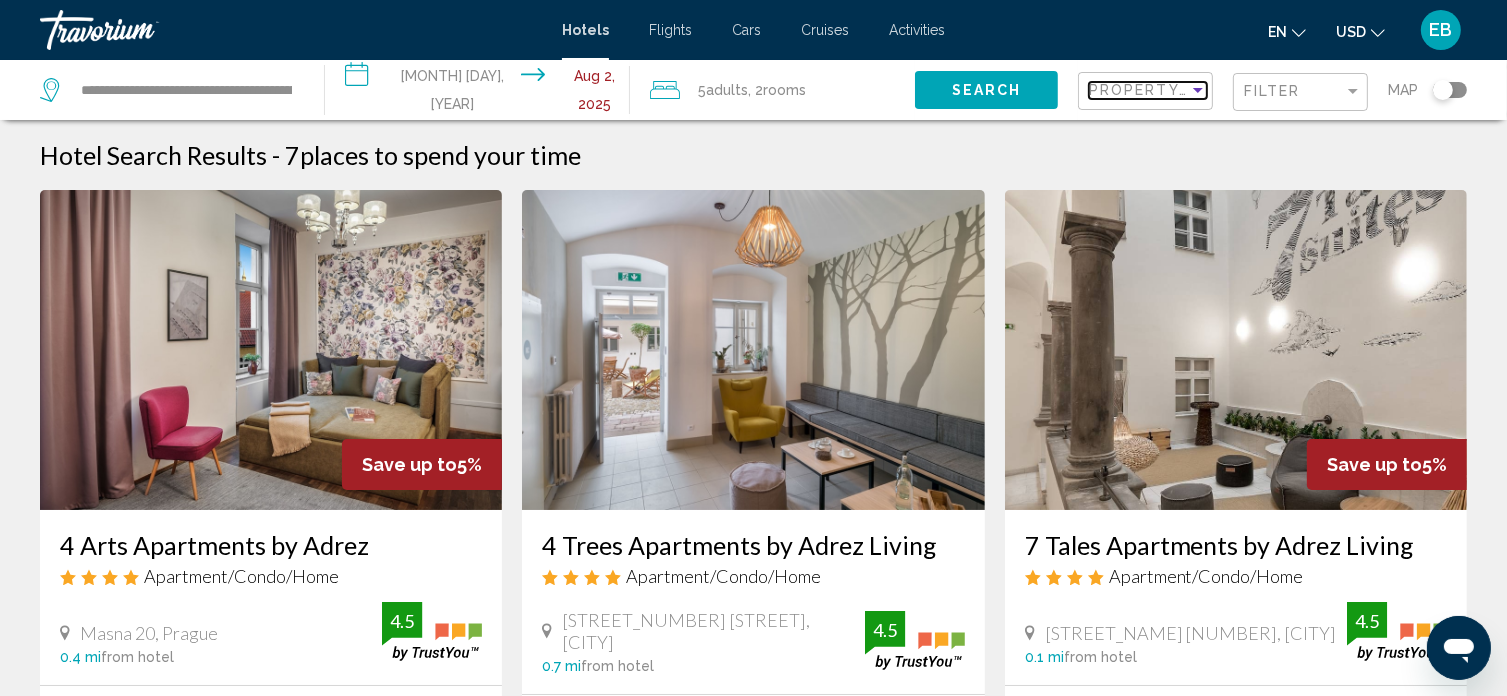 click at bounding box center (1198, 90) 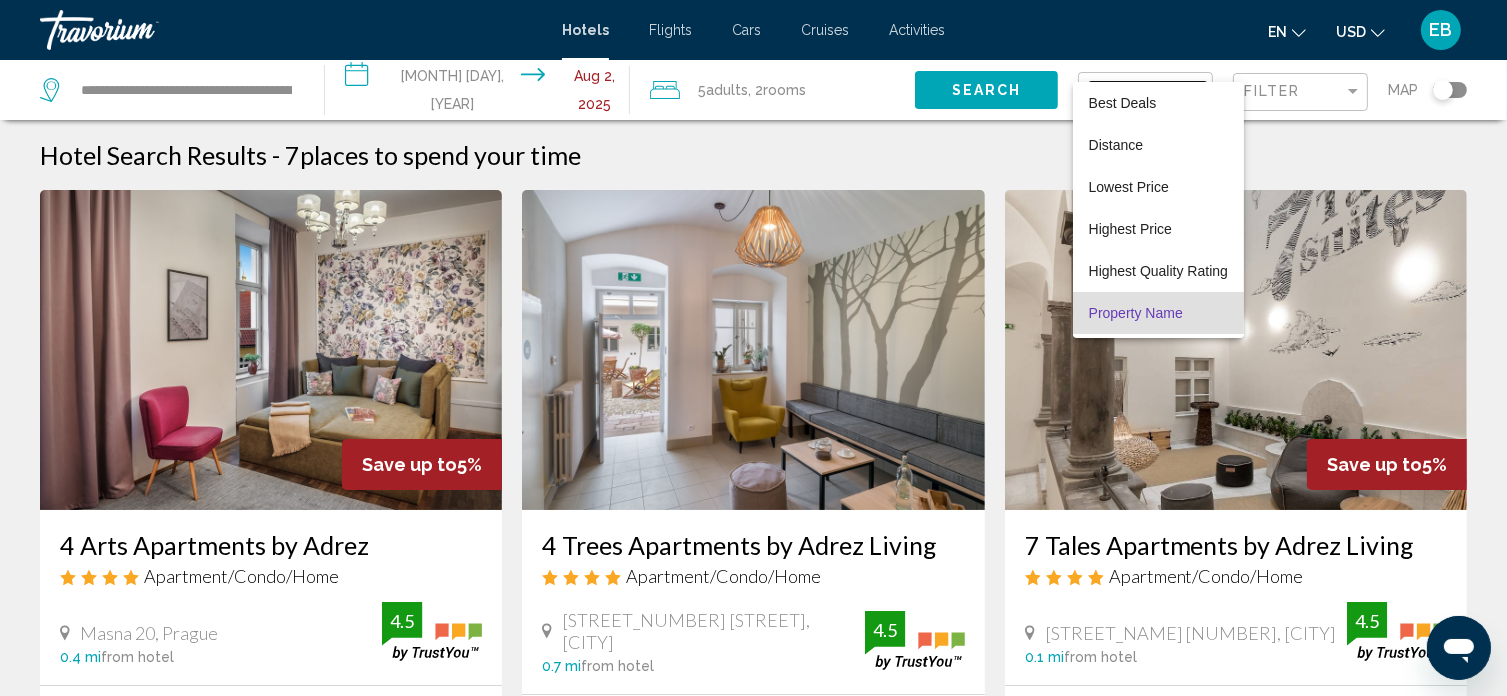 scroll, scrollTop: 38, scrollLeft: 0, axis: vertical 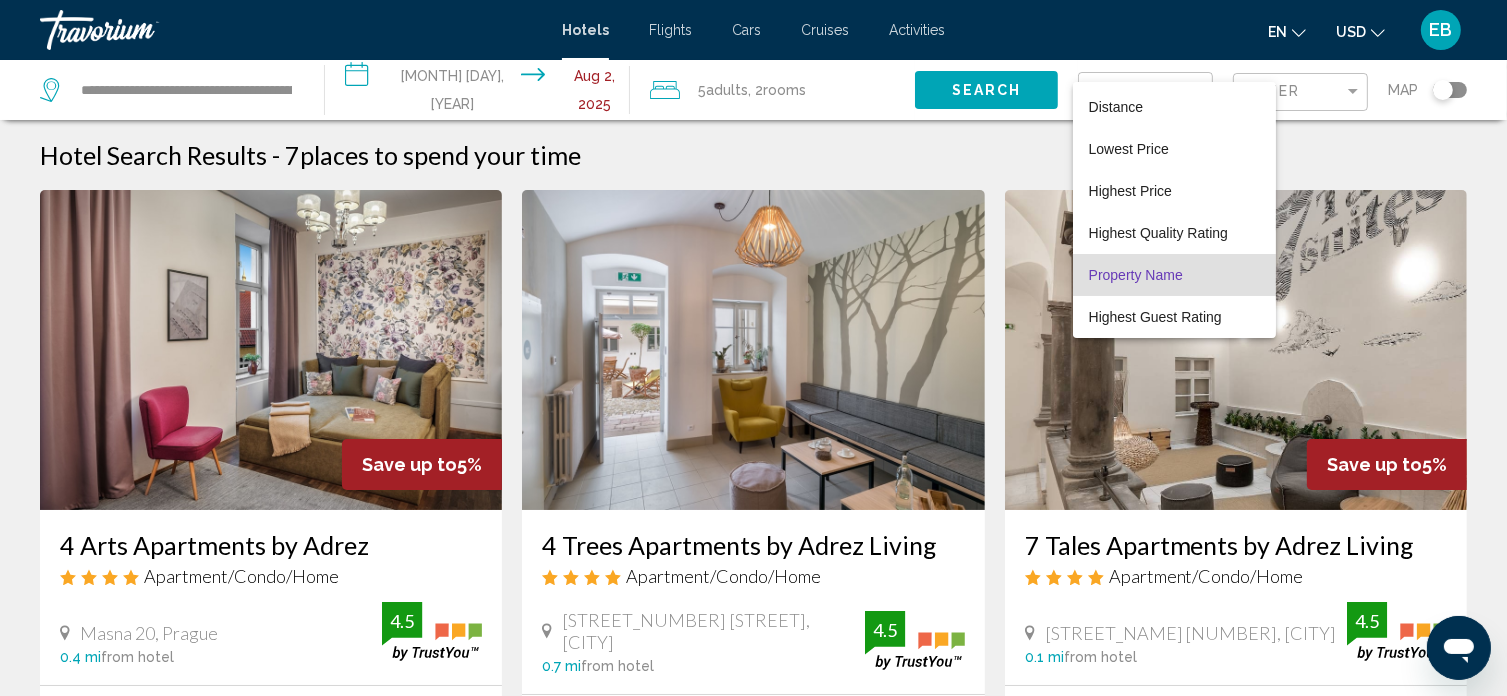 click at bounding box center (753, 348) 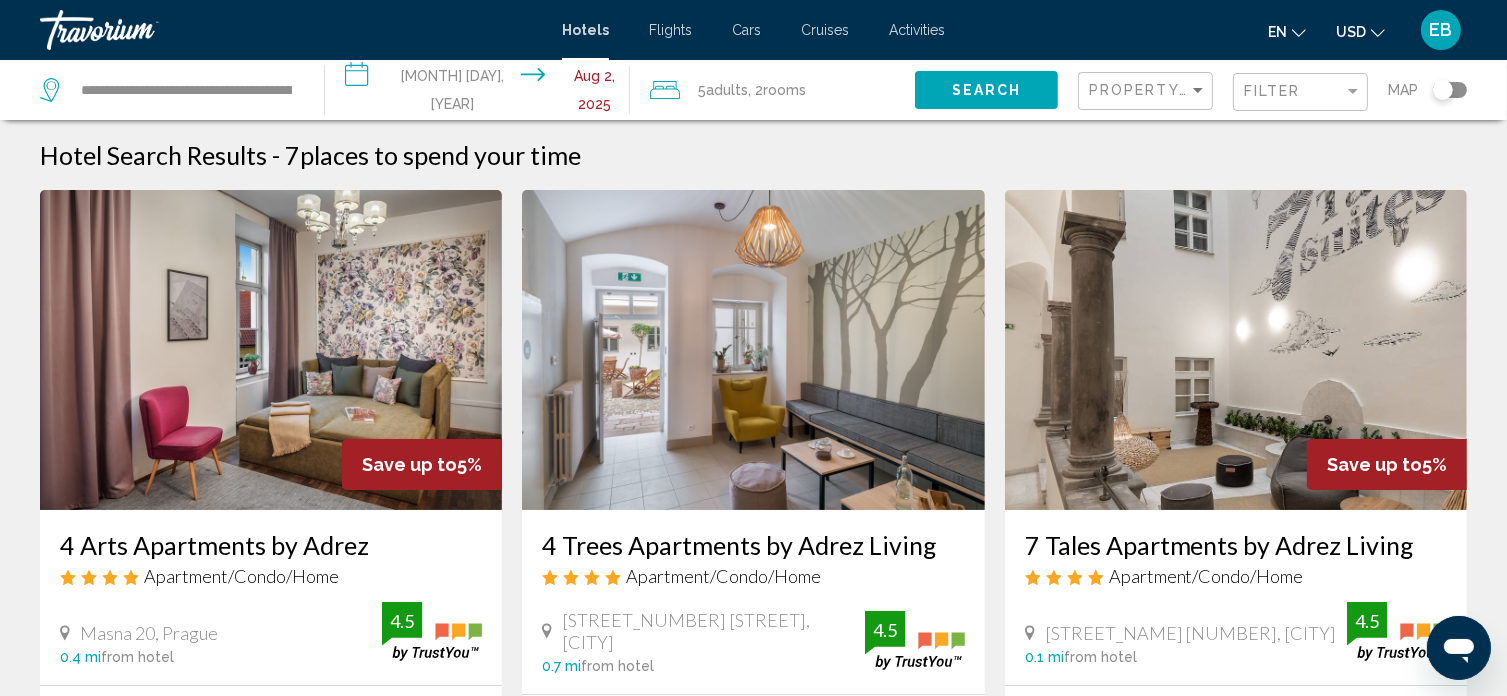 click on "7 Tales Apartments by Adrez Living" at bounding box center (1236, 545) 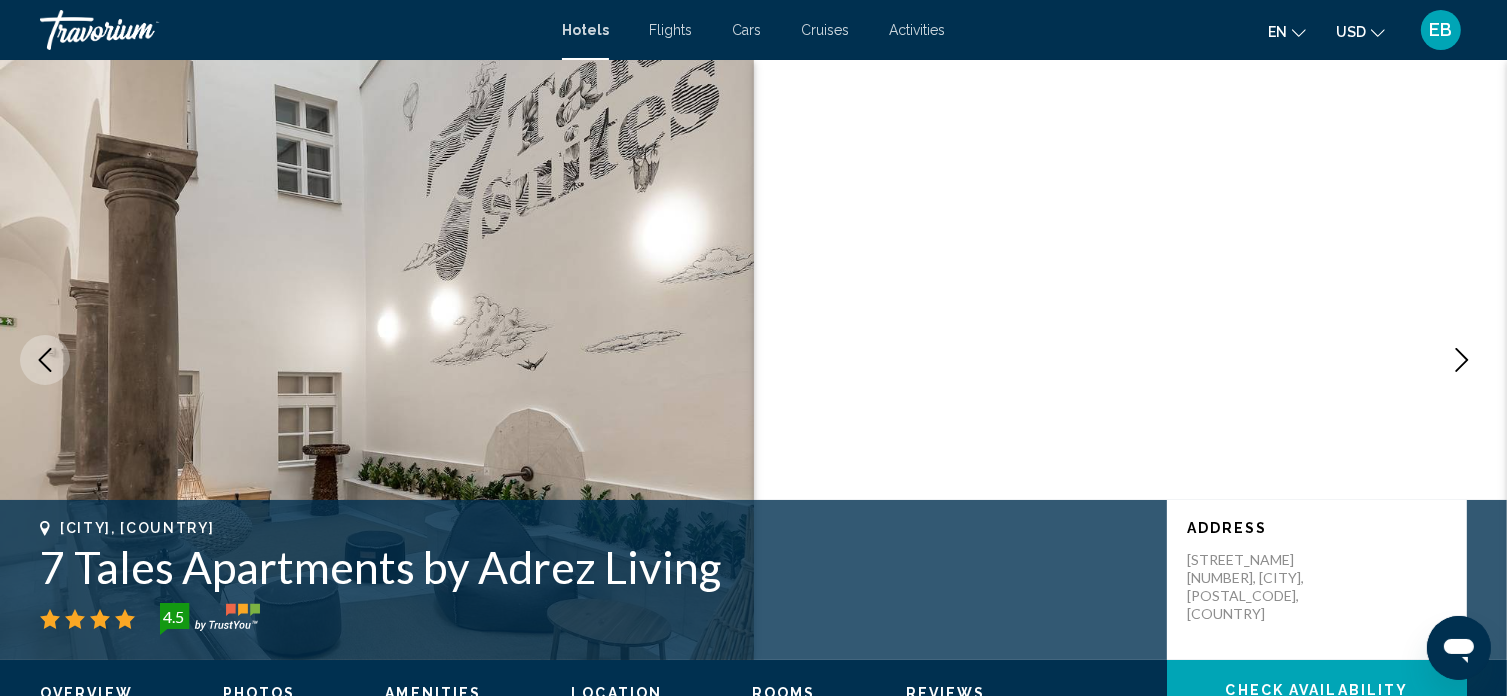 scroll, scrollTop: 12, scrollLeft: 0, axis: vertical 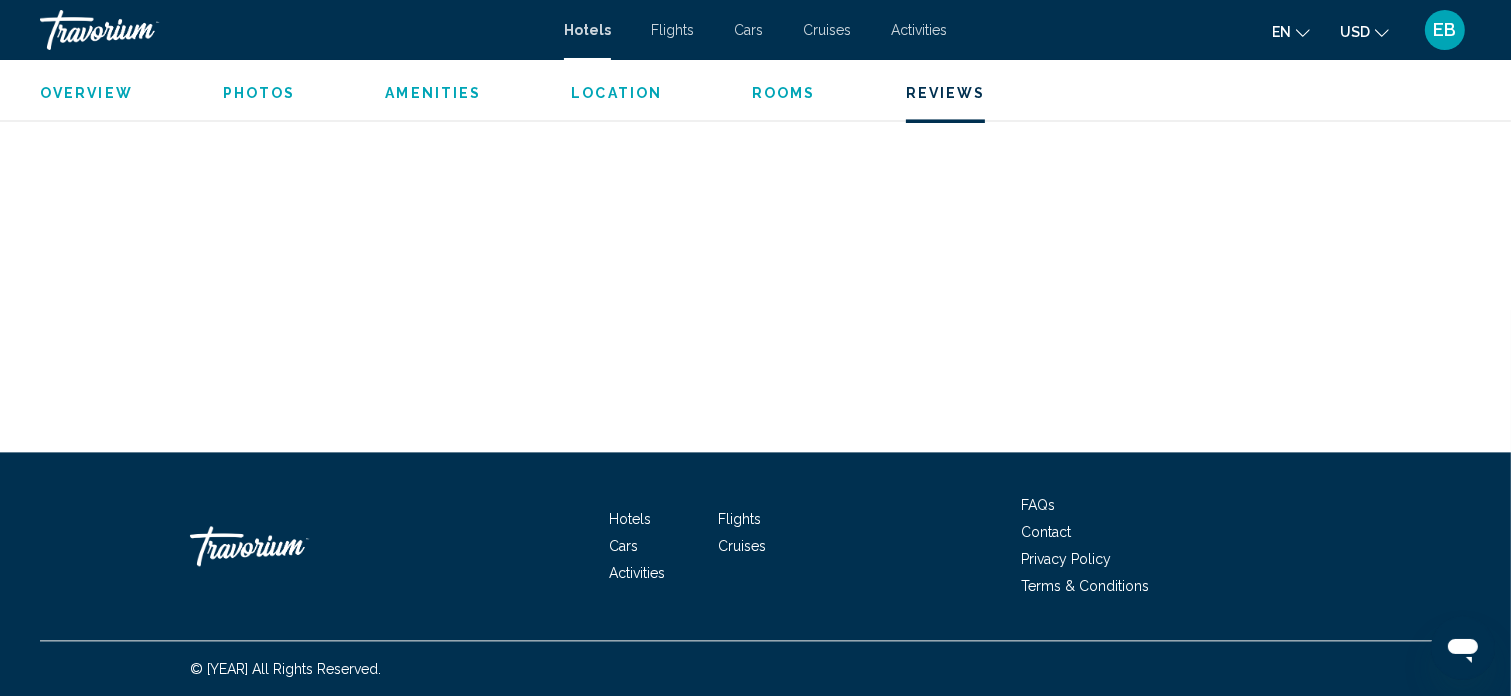 click on "Contact" at bounding box center (1046, 532) 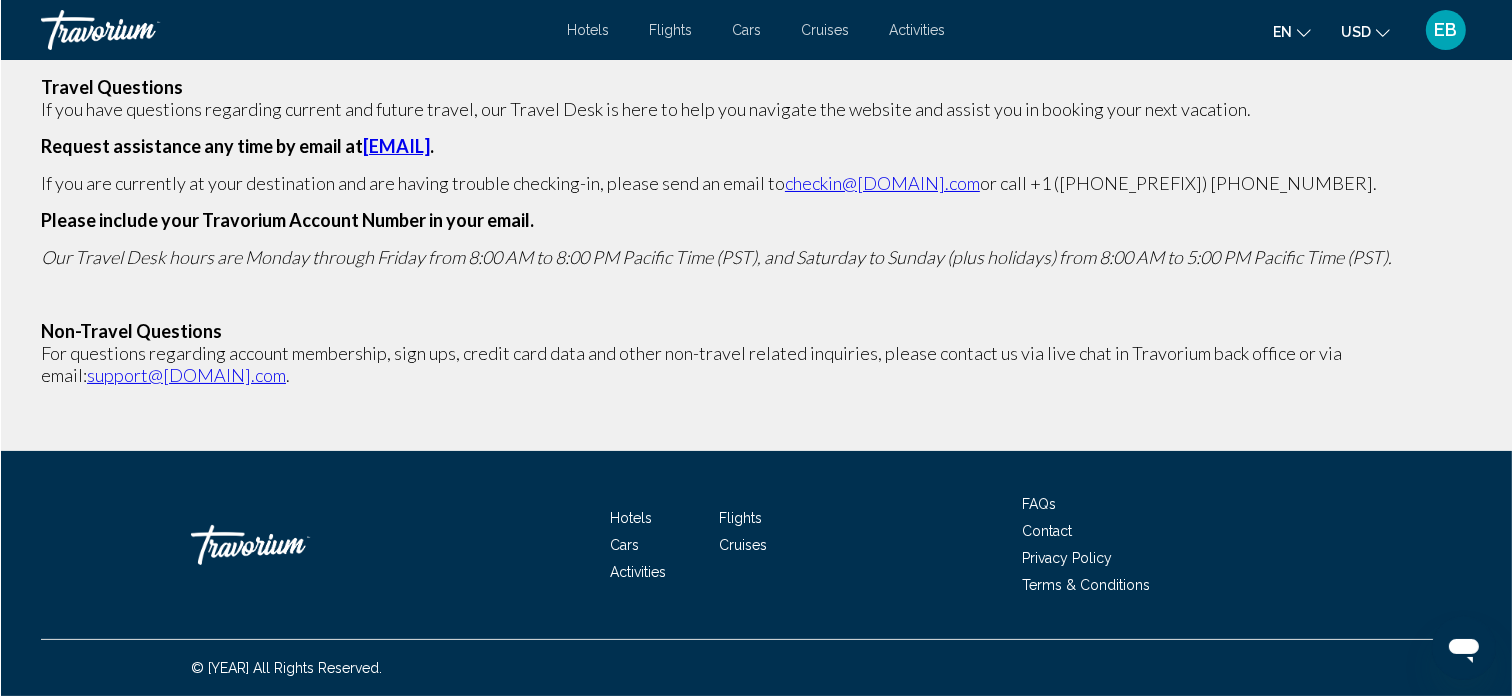 scroll, scrollTop: 0, scrollLeft: 0, axis: both 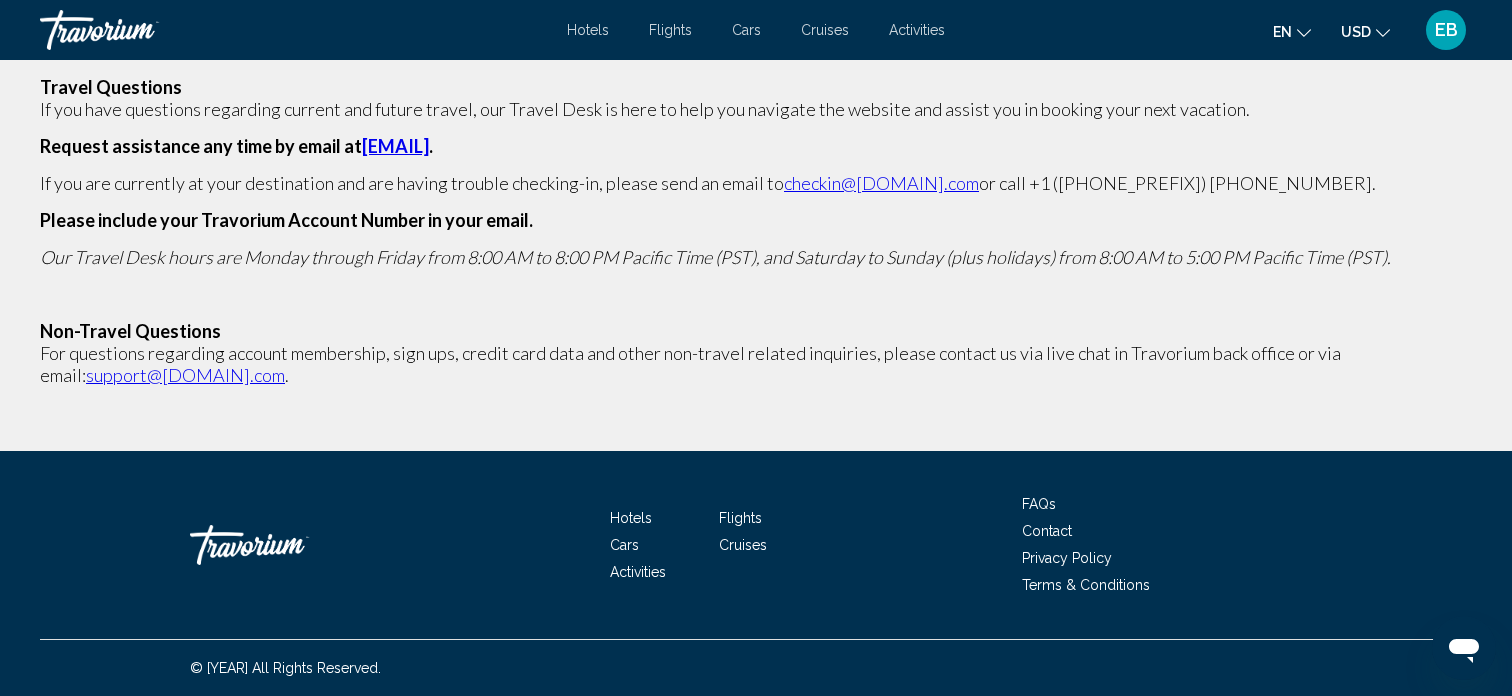 click on "Contact" at bounding box center [1047, 531] 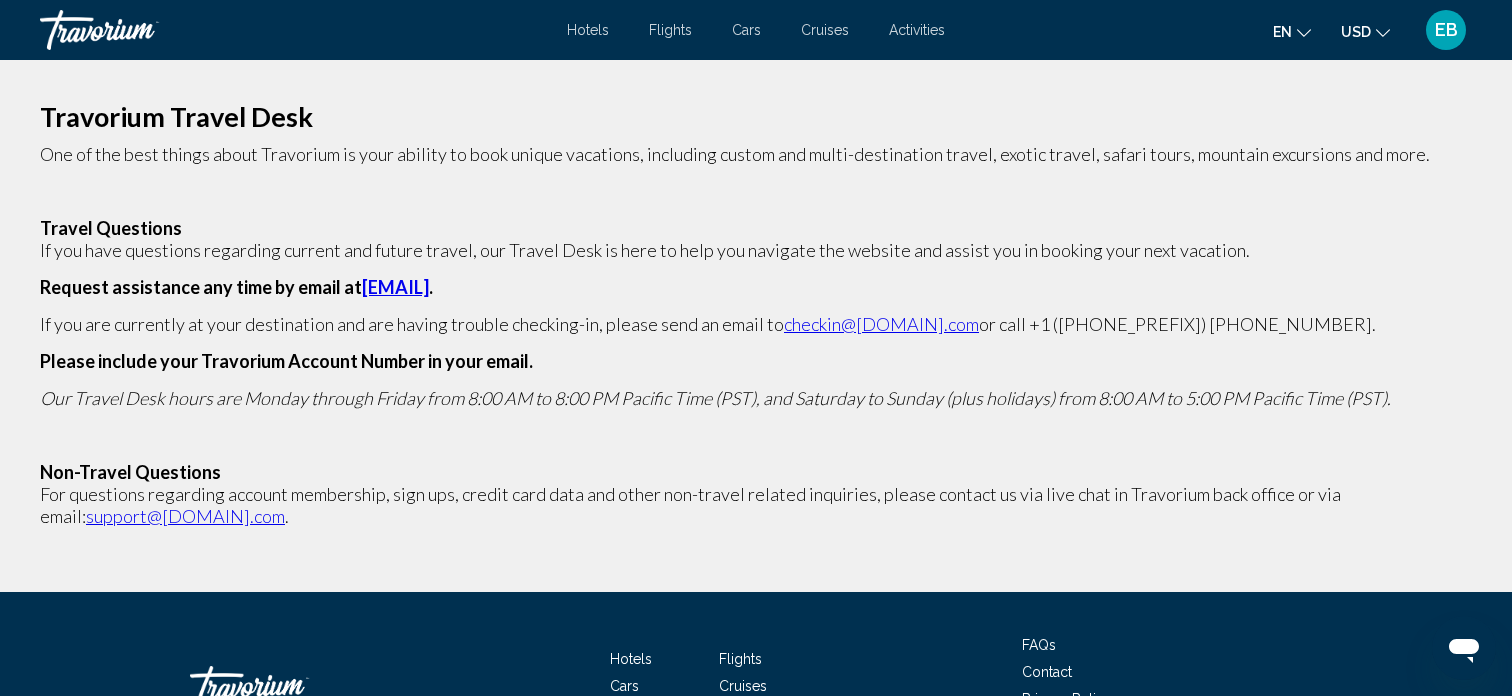 scroll, scrollTop: 13, scrollLeft: 0, axis: vertical 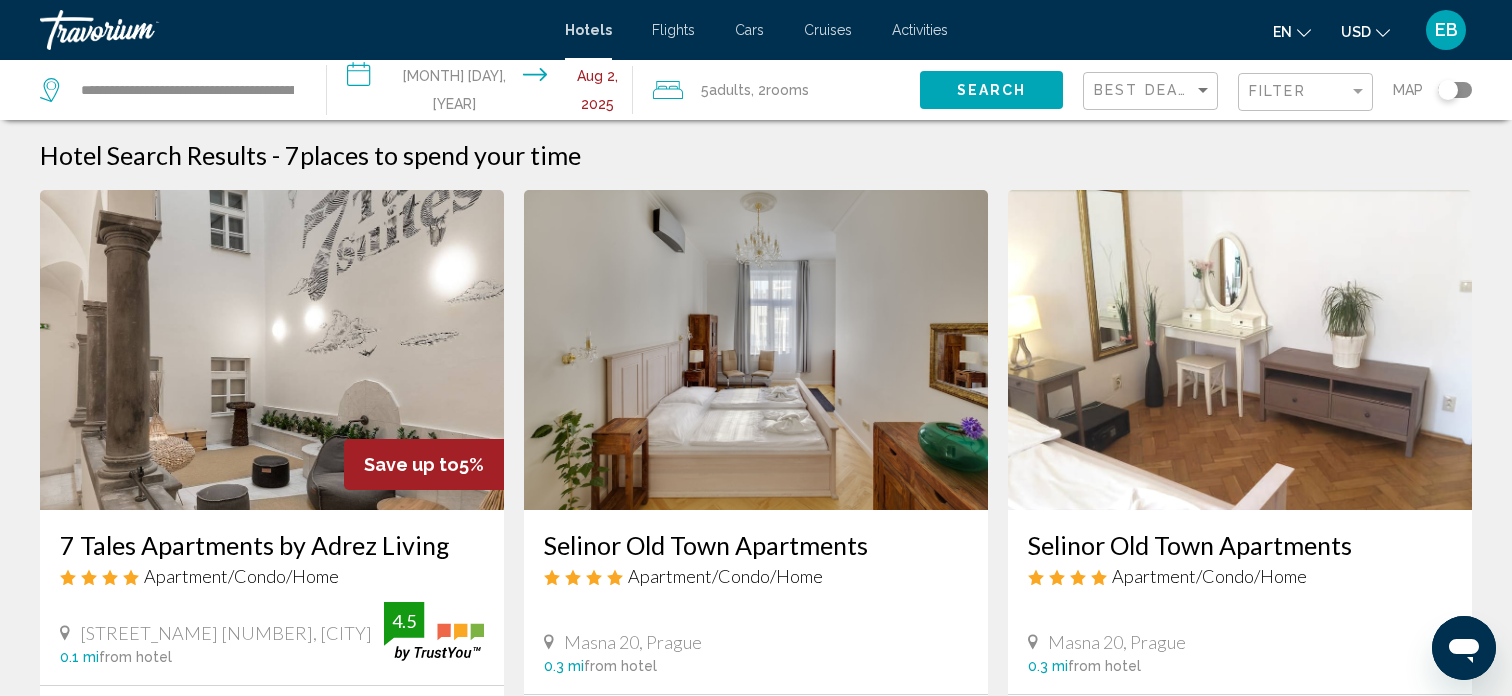 click on "EB" at bounding box center (1446, 30) 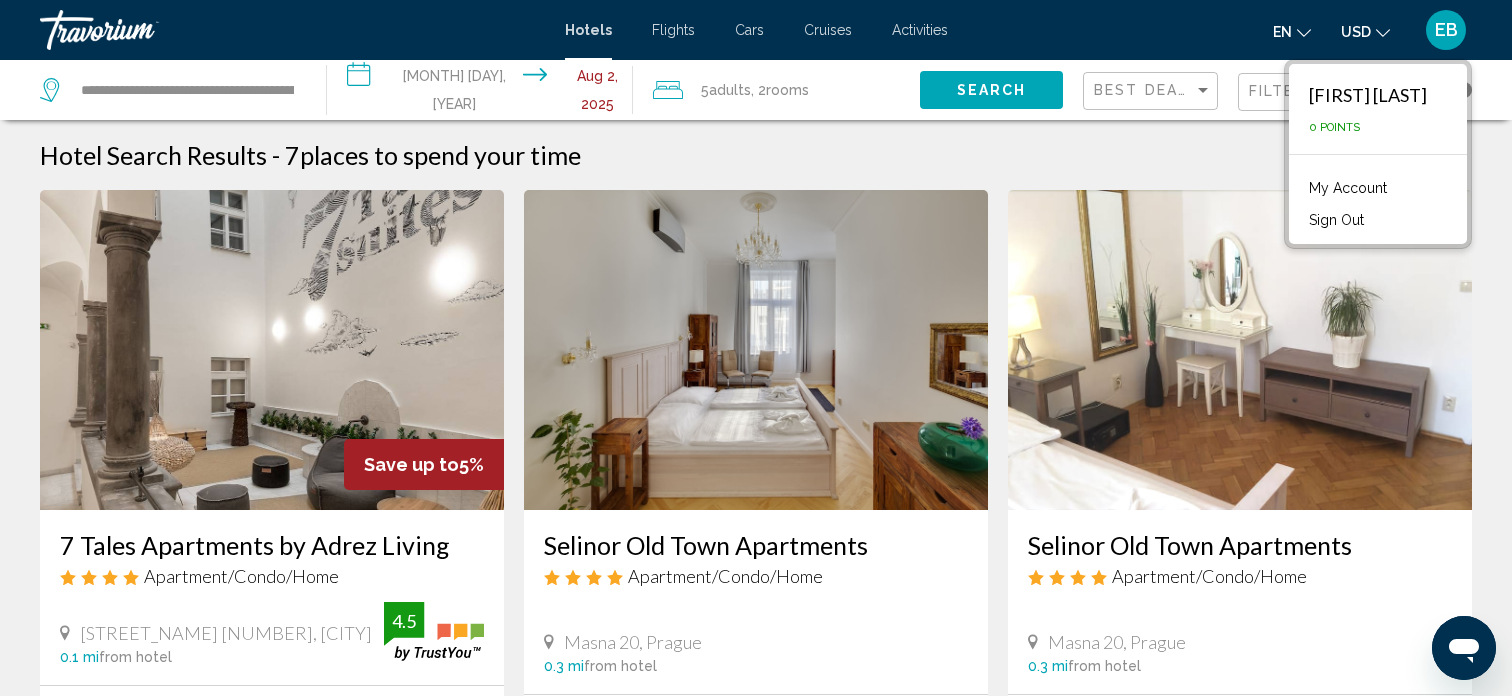 click on "My Account" at bounding box center [1348, 188] 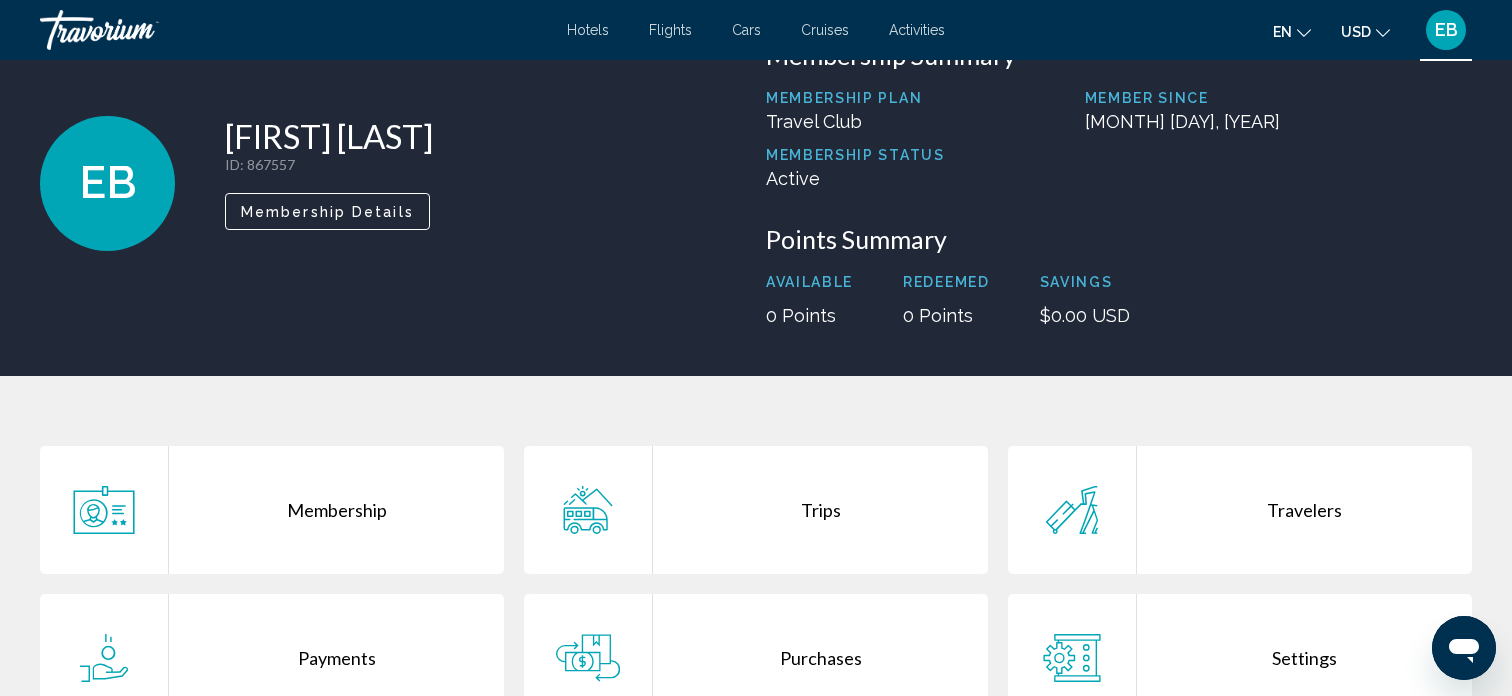 scroll, scrollTop: 71, scrollLeft: 0, axis: vertical 